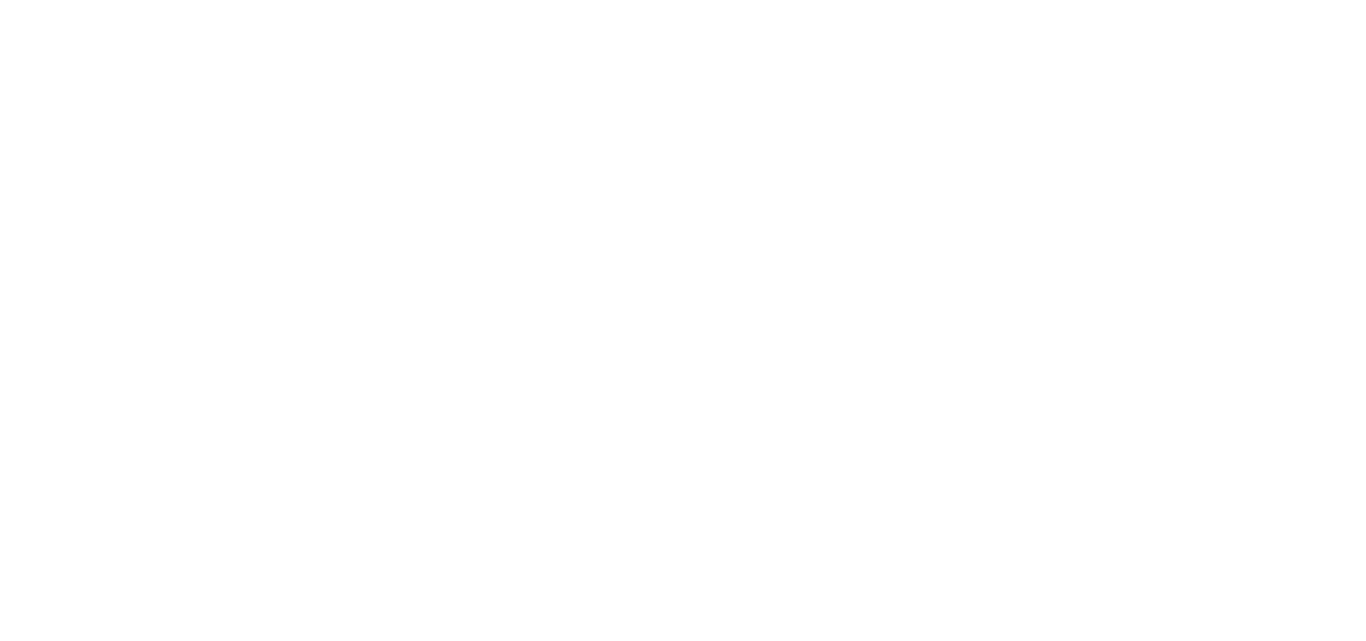 scroll, scrollTop: 0, scrollLeft: 0, axis: both 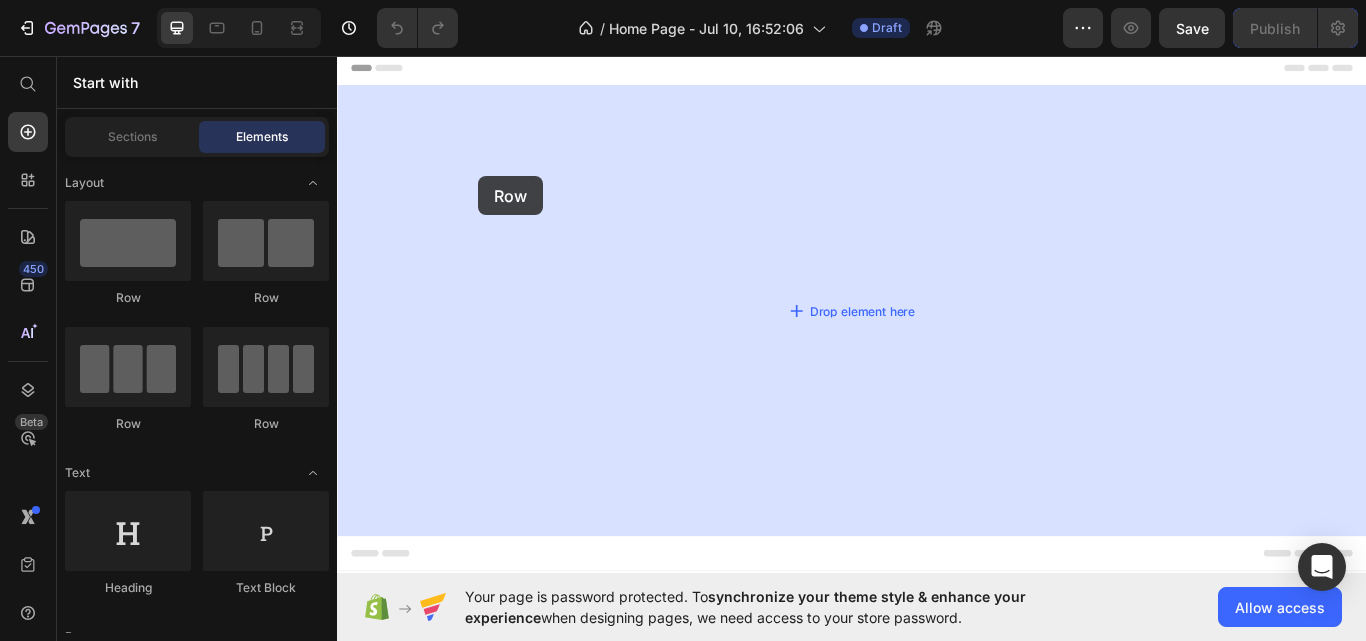 drag, startPoint x: 497, startPoint y: 295, endPoint x: 506, endPoint y: 197, distance: 98.4124 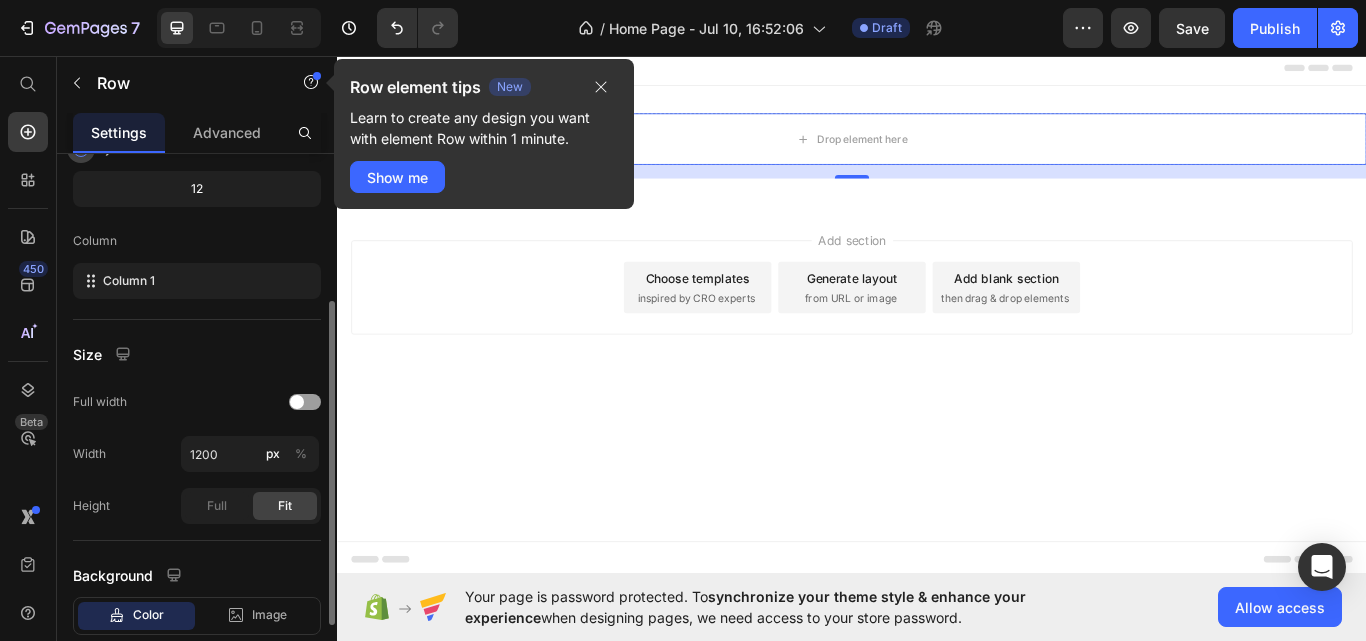 scroll, scrollTop: 249, scrollLeft: 0, axis: vertical 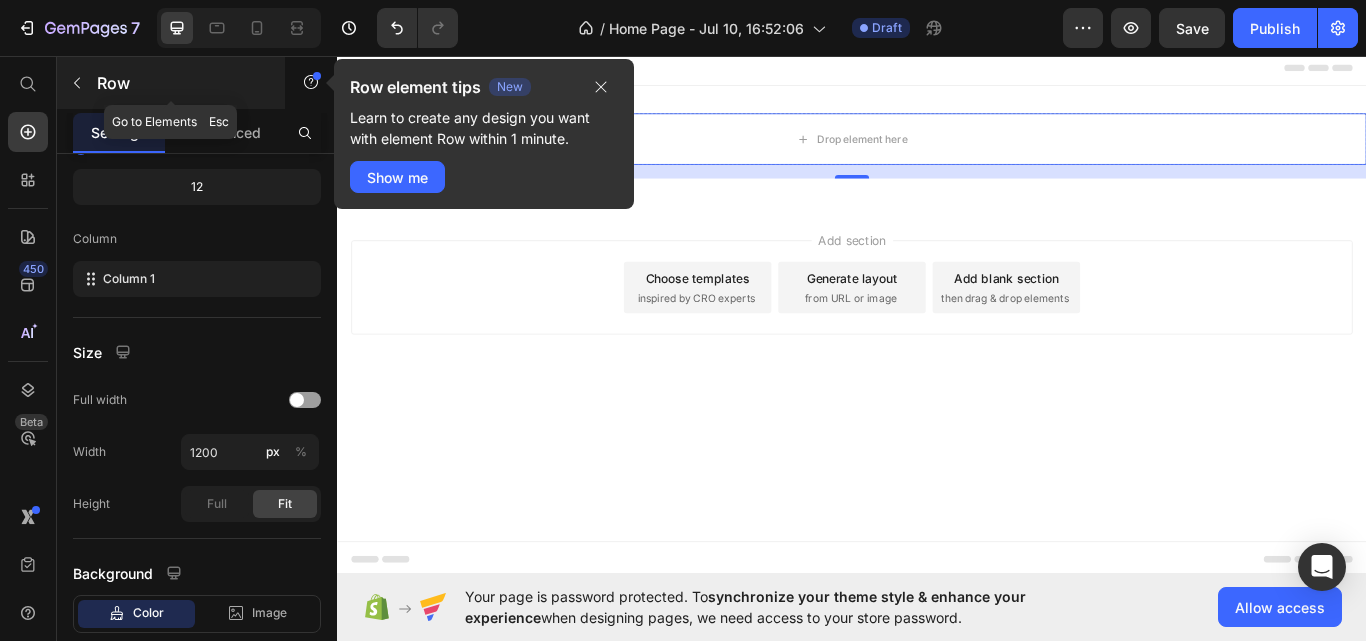 click at bounding box center (77, 83) 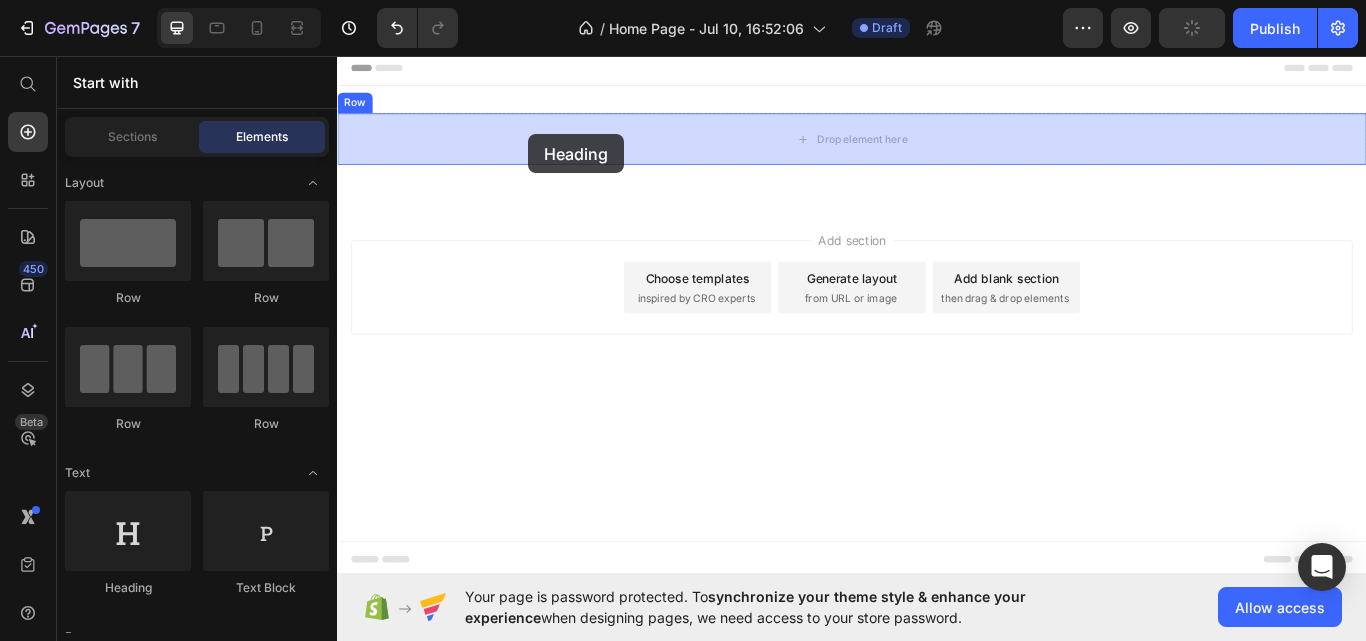 drag, startPoint x: 492, startPoint y: 592, endPoint x: 564, endPoint y: 139, distance: 458.68616 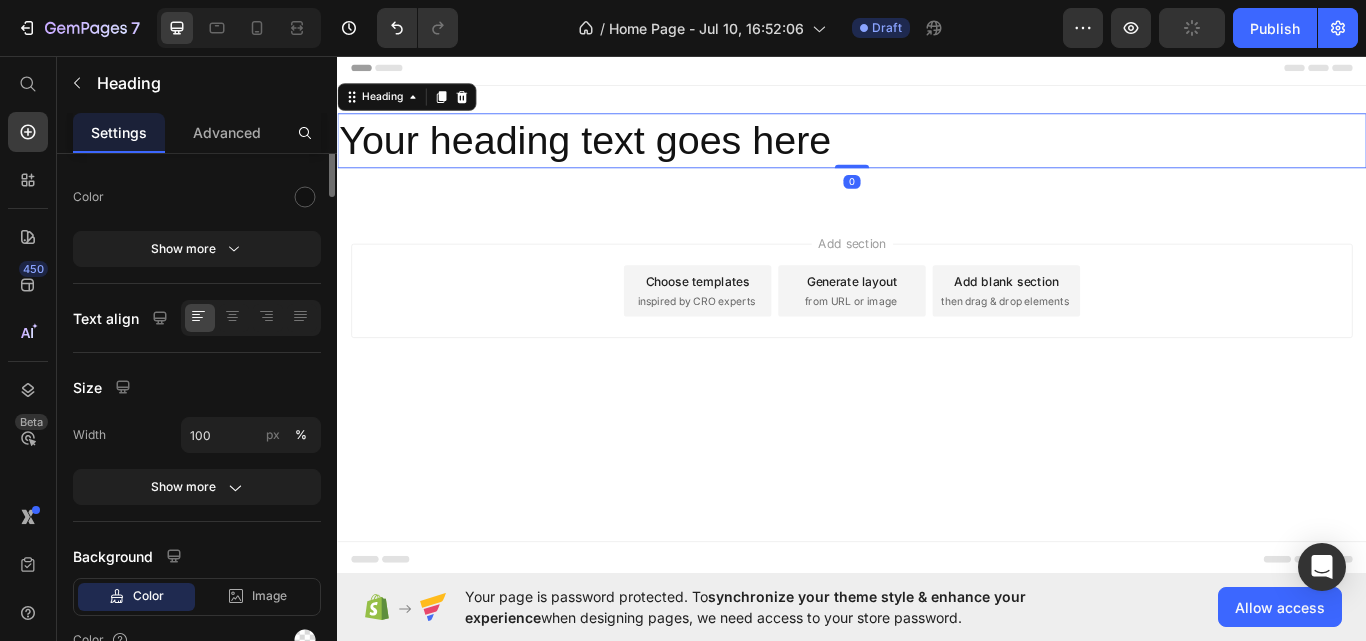 scroll, scrollTop: 0, scrollLeft: 0, axis: both 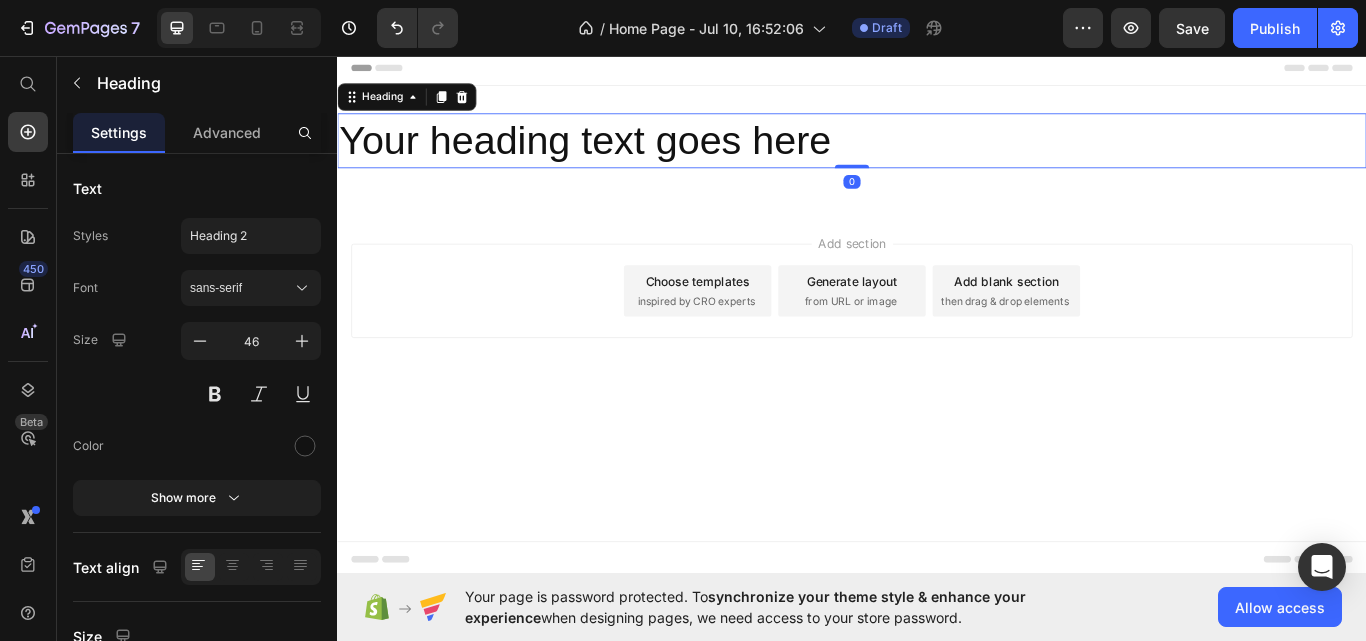 click on "Your heading text goes here" at bounding box center (937, 156) 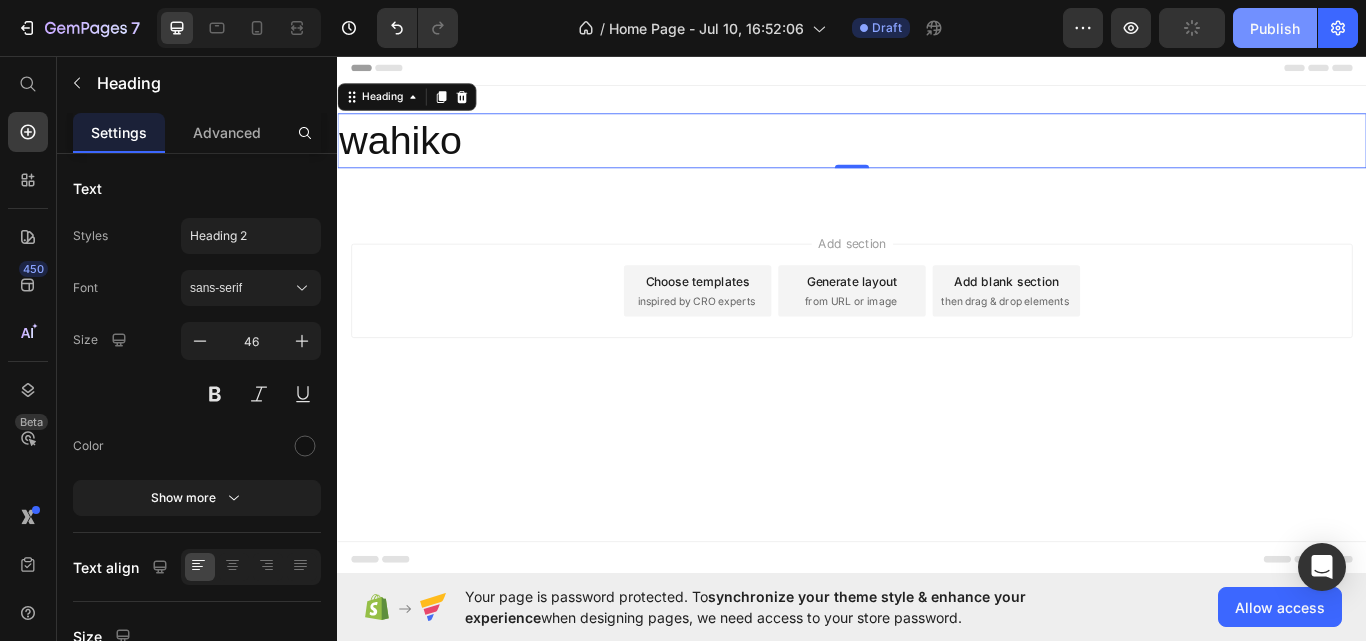 click on "Publish" at bounding box center [1275, 28] 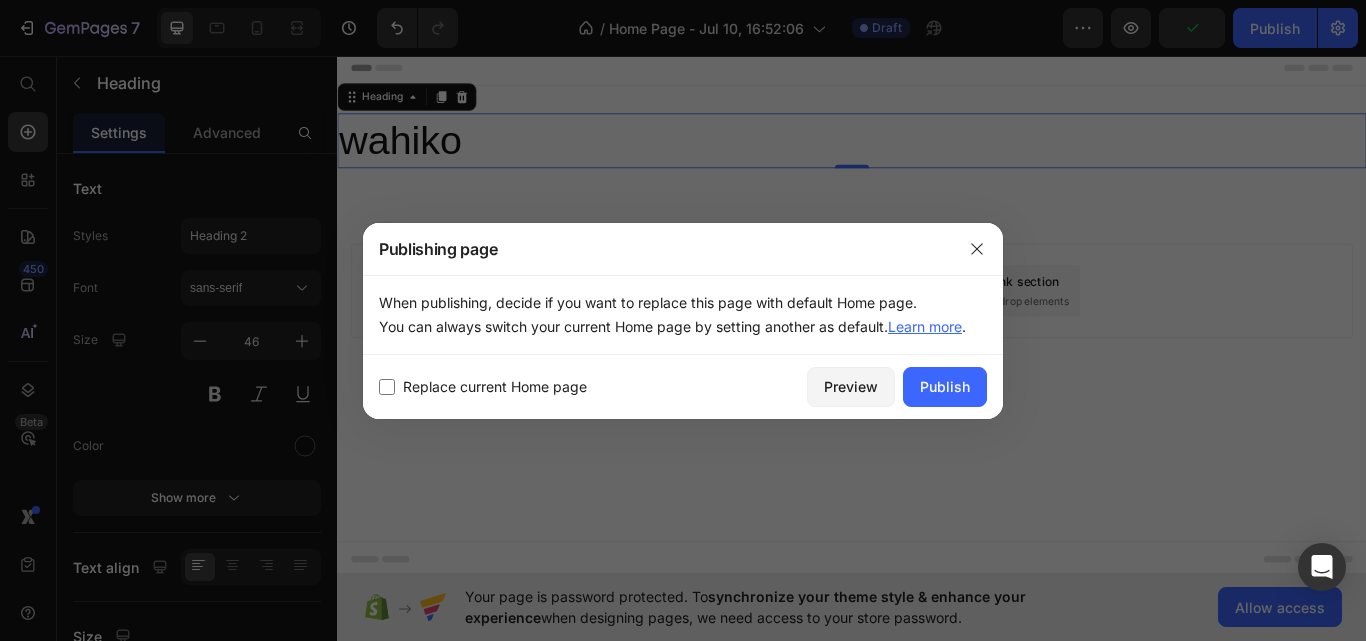 drag, startPoint x: 1298, startPoint y: 28, endPoint x: 1117, endPoint y: 244, distance: 281.8102 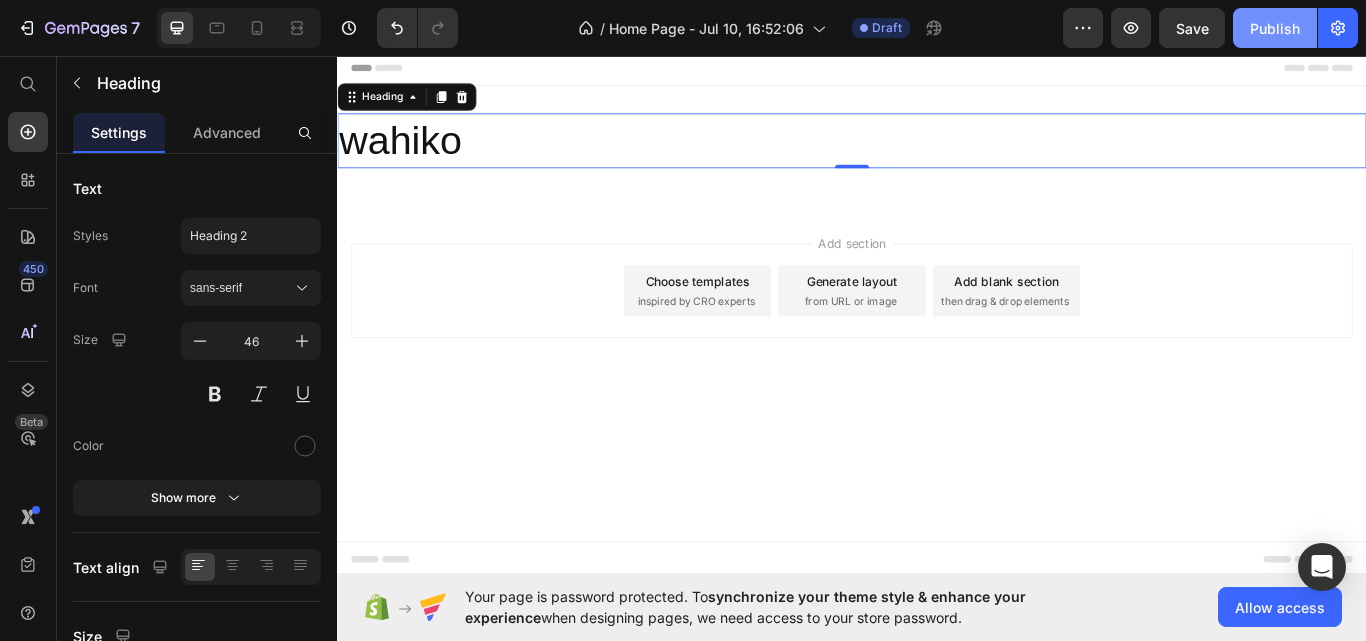 click on "Publish" at bounding box center (1275, 28) 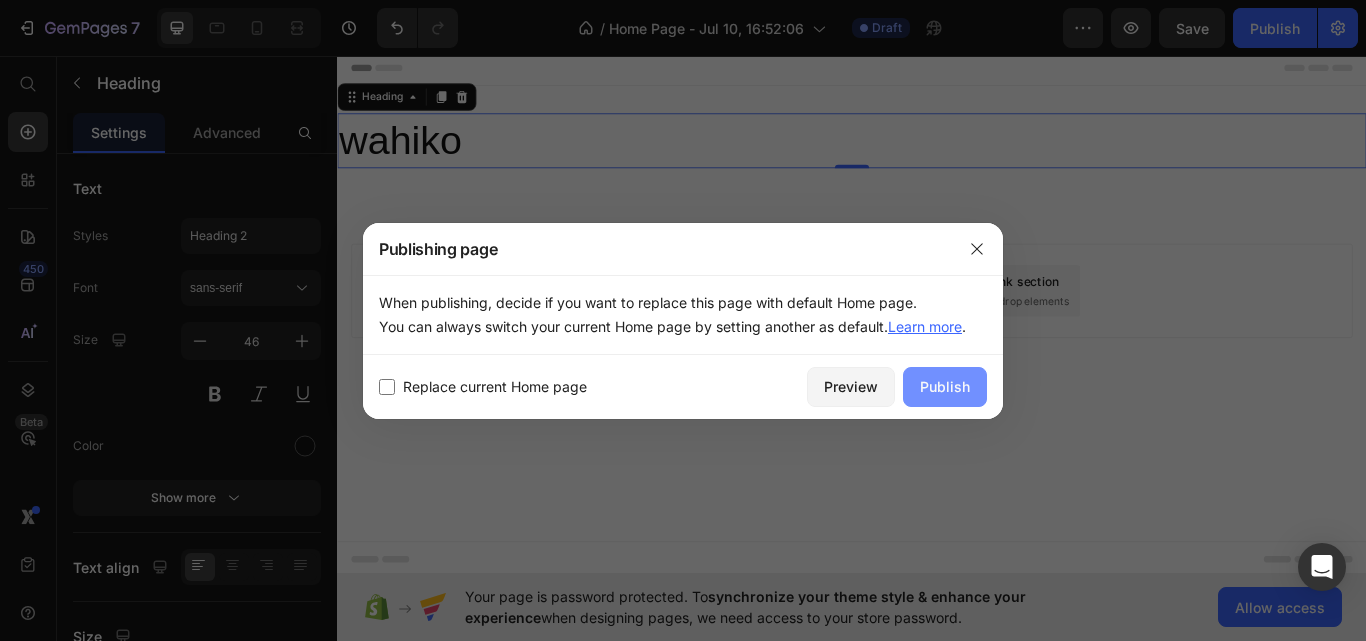 click on "Publish" at bounding box center [945, 386] 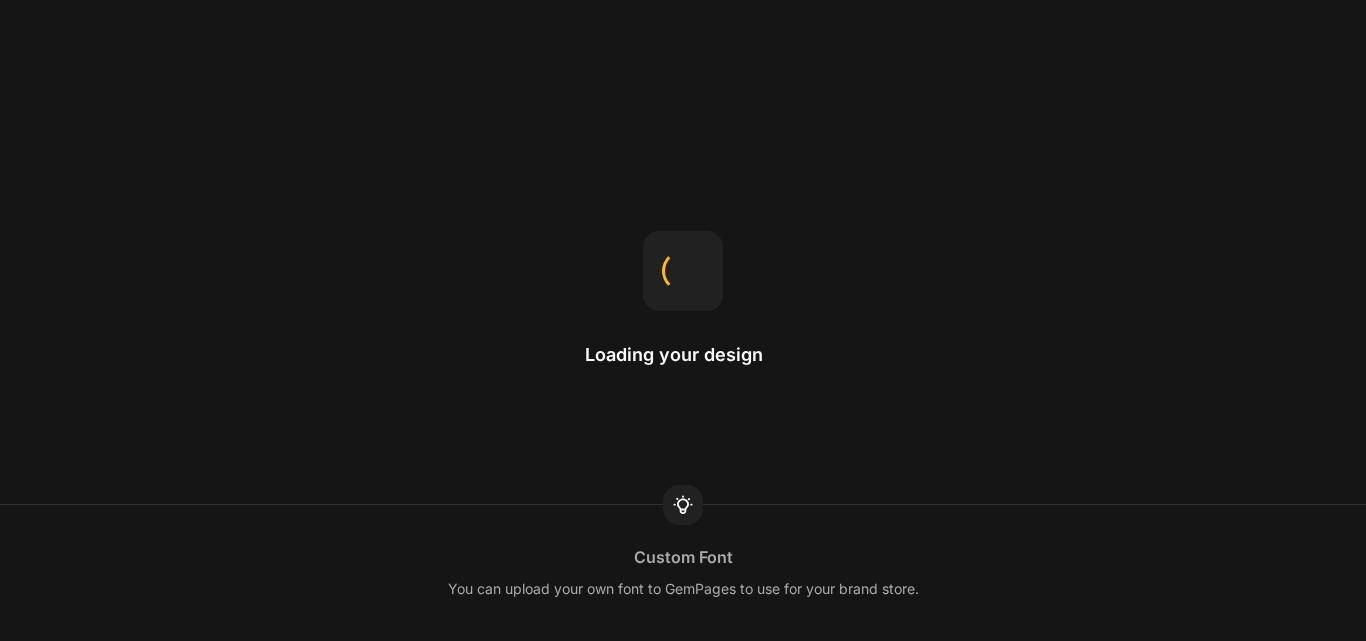 scroll, scrollTop: 0, scrollLeft: 0, axis: both 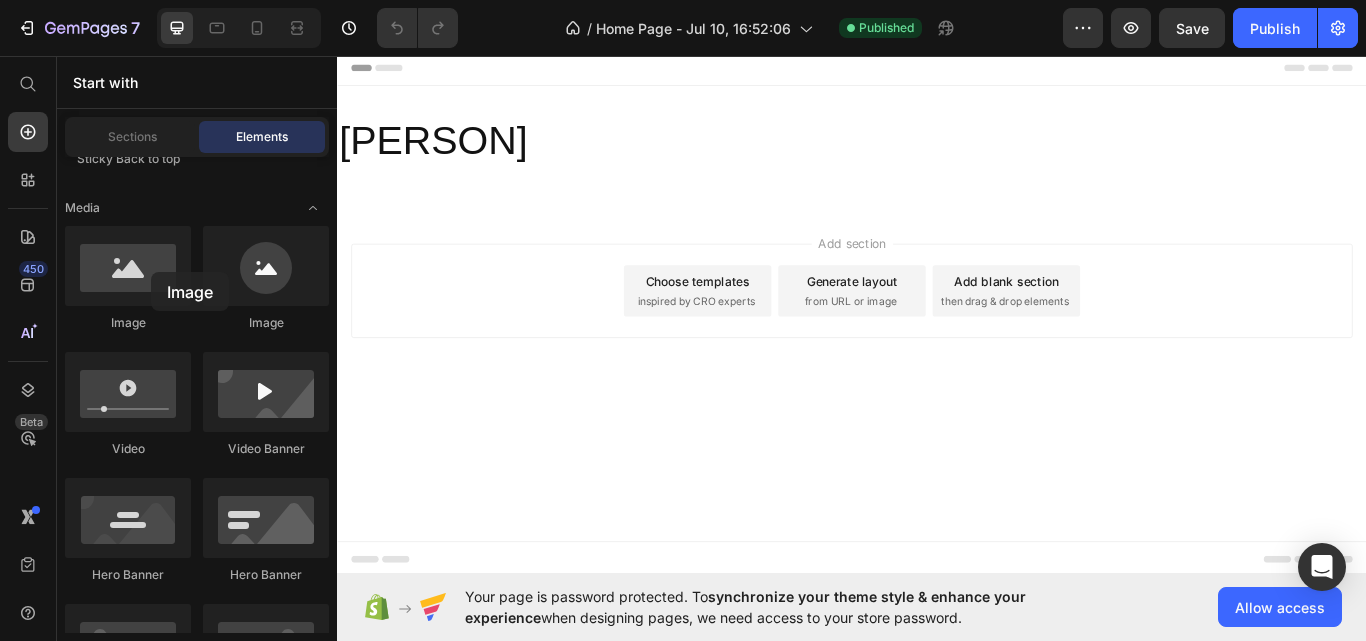 drag, startPoint x: 446, startPoint y: 323, endPoint x: 443, endPoint y: 246, distance: 77.05842 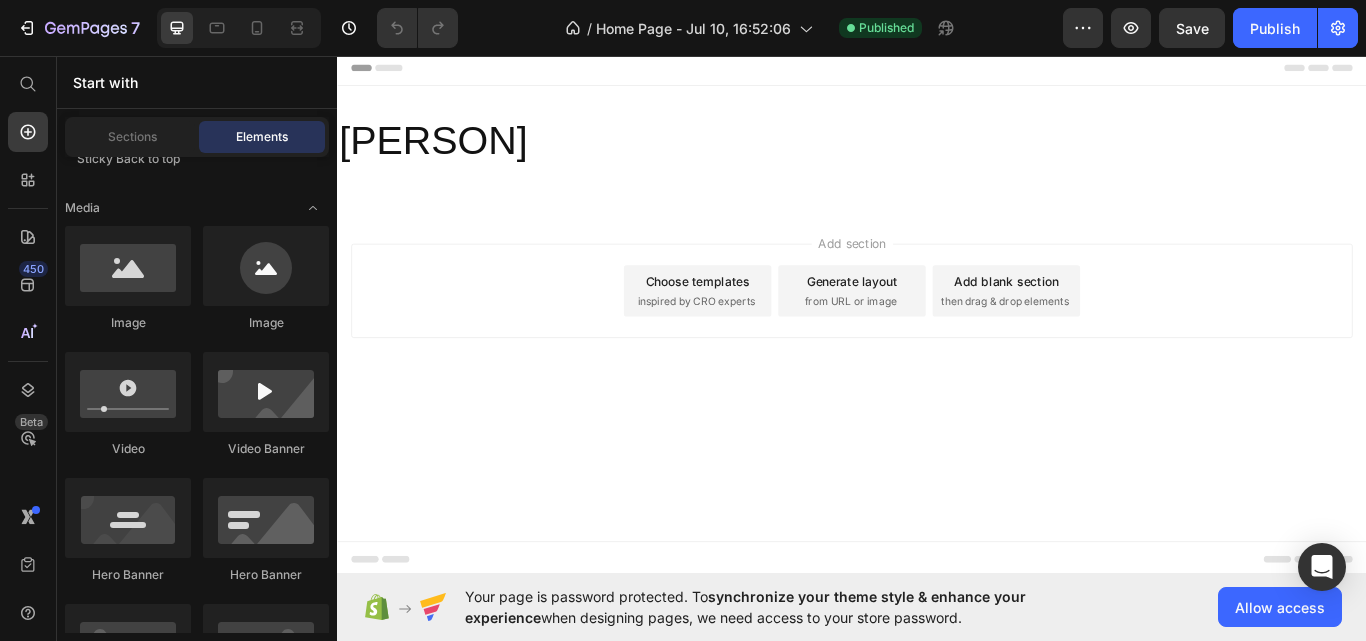 click on "Add section Choose templates inspired by CRO experts Generate layout from URL or image Add blank section then drag & drop elements" at bounding box center [937, 359] 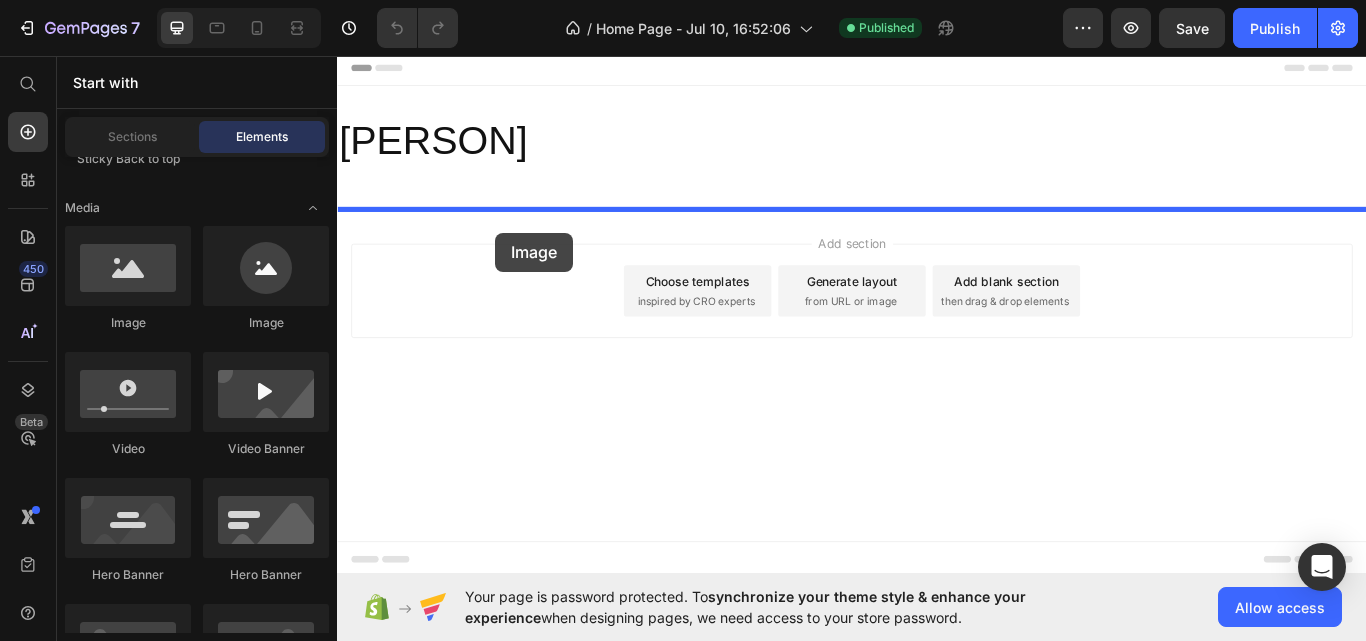 drag, startPoint x: 446, startPoint y: 338, endPoint x: 521, endPoint y: 263, distance: 106.06602 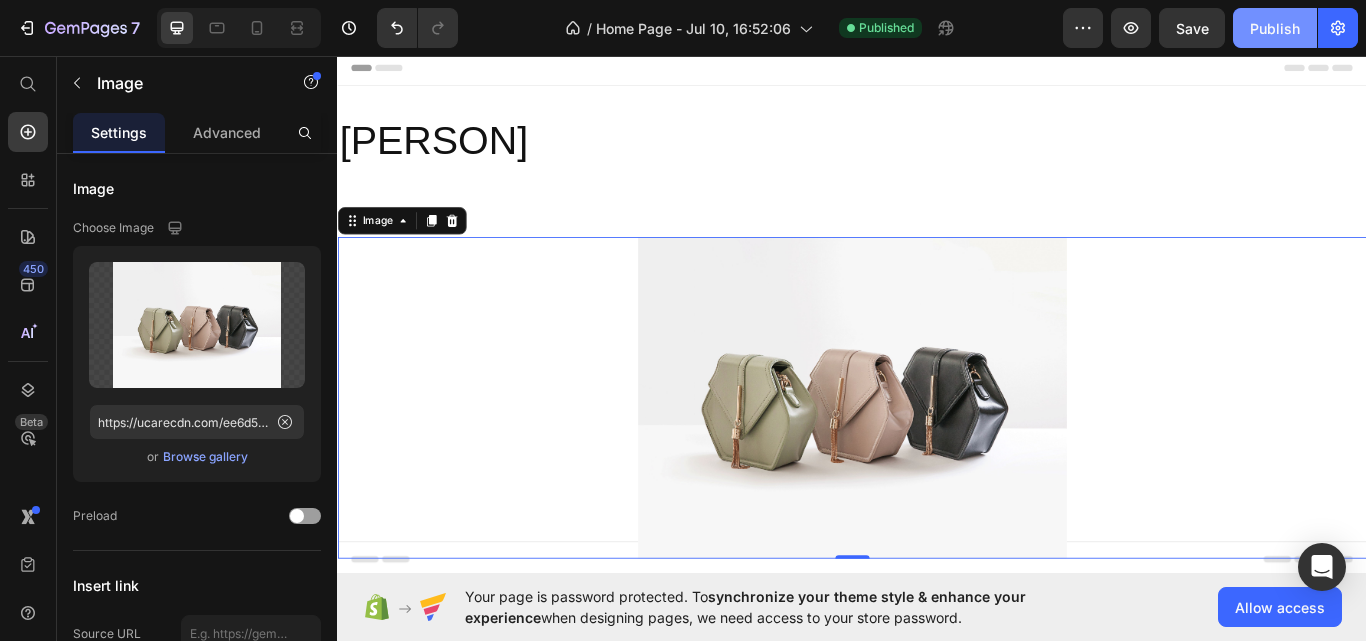 click on "Publish" at bounding box center (1275, 28) 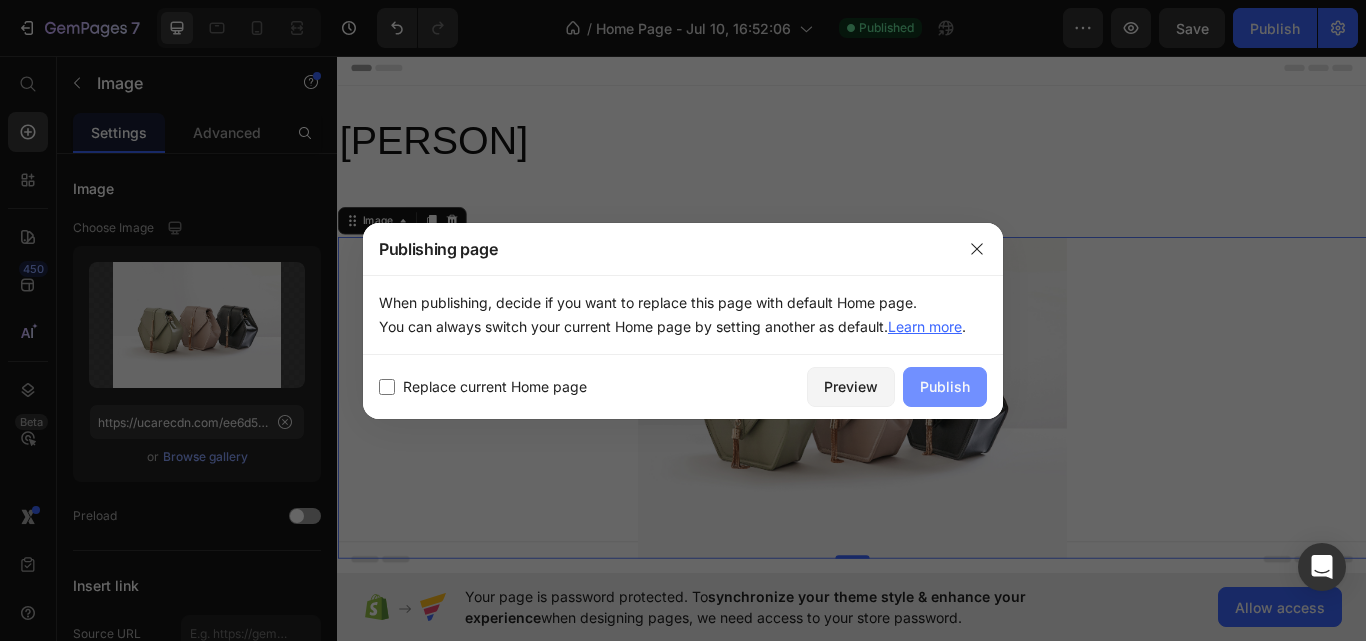 click on "Publish" at bounding box center [945, 386] 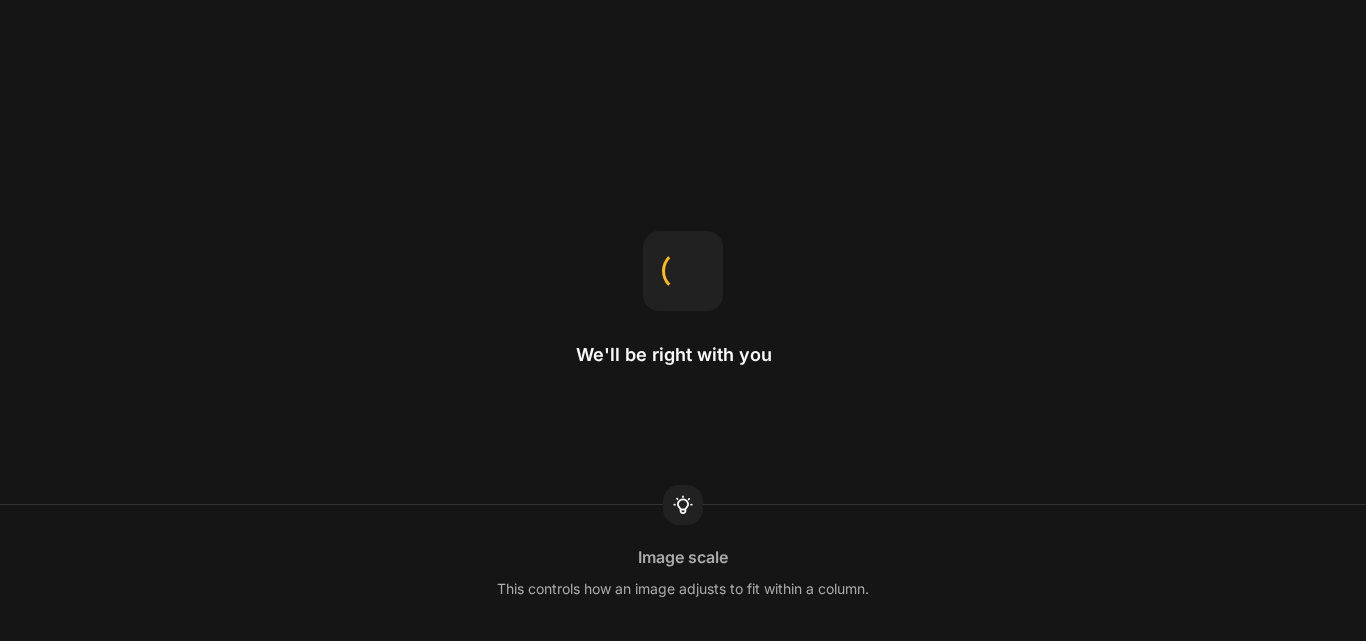 scroll, scrollTop: 0, scrollLeft: 0, axis: both 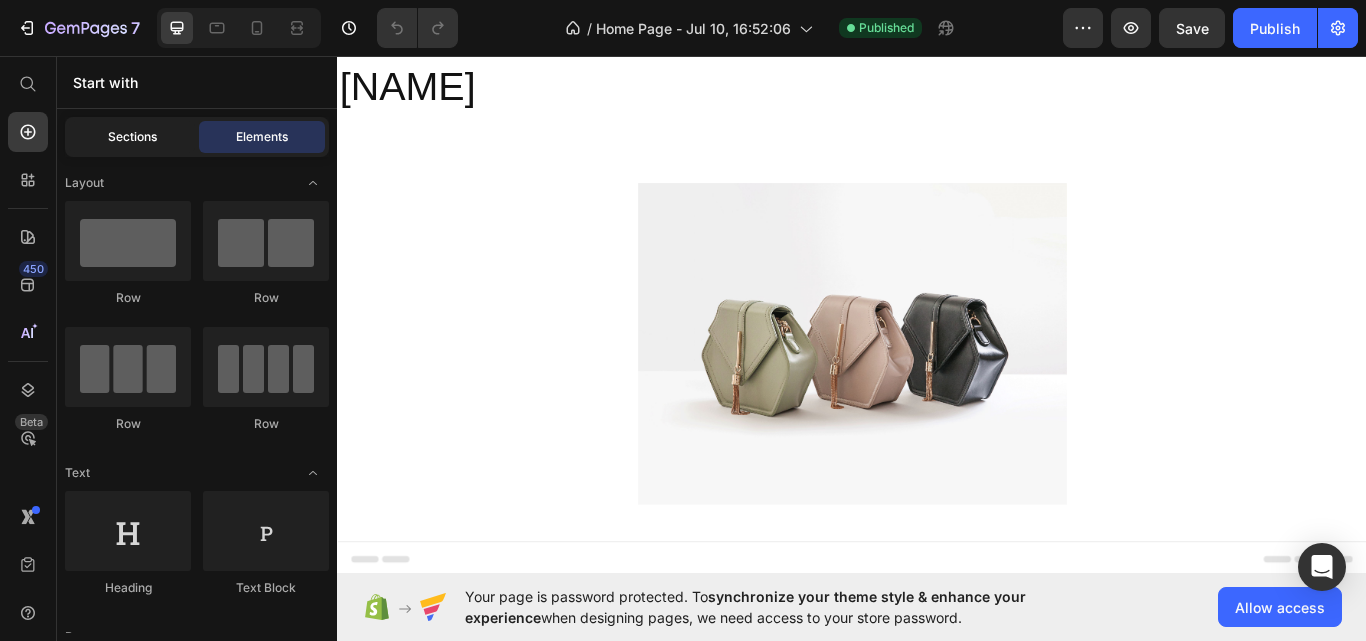 click on "Sections" 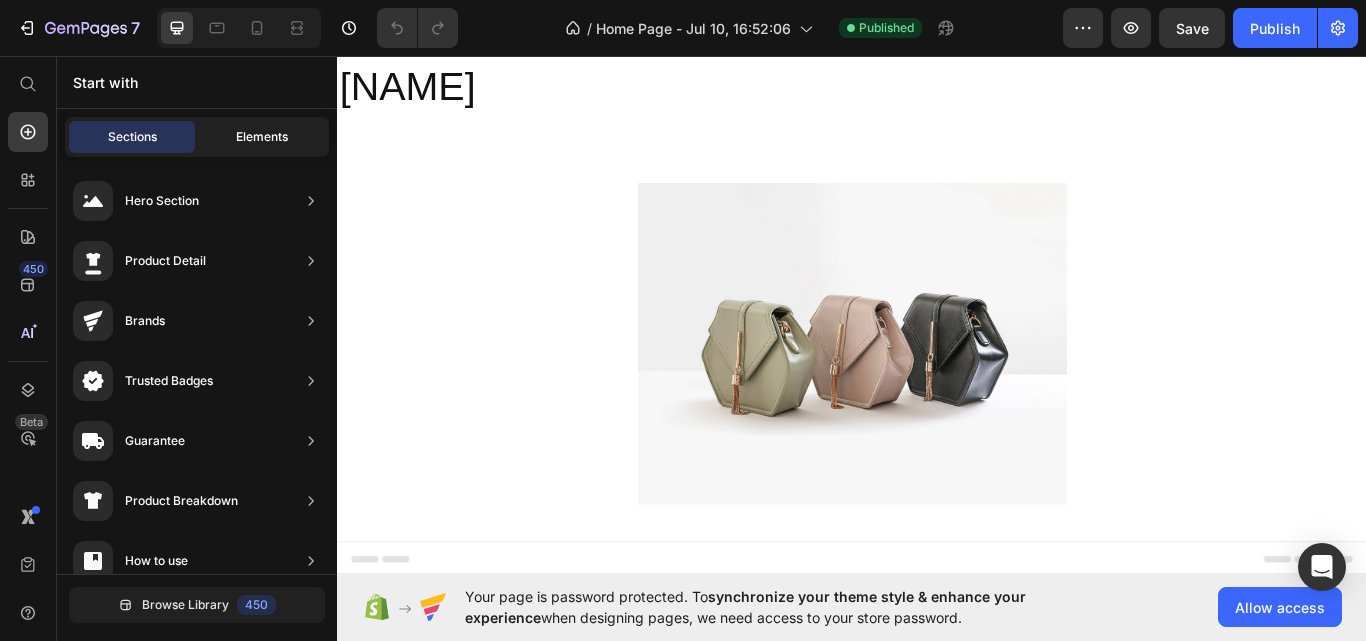 click on "Elements" 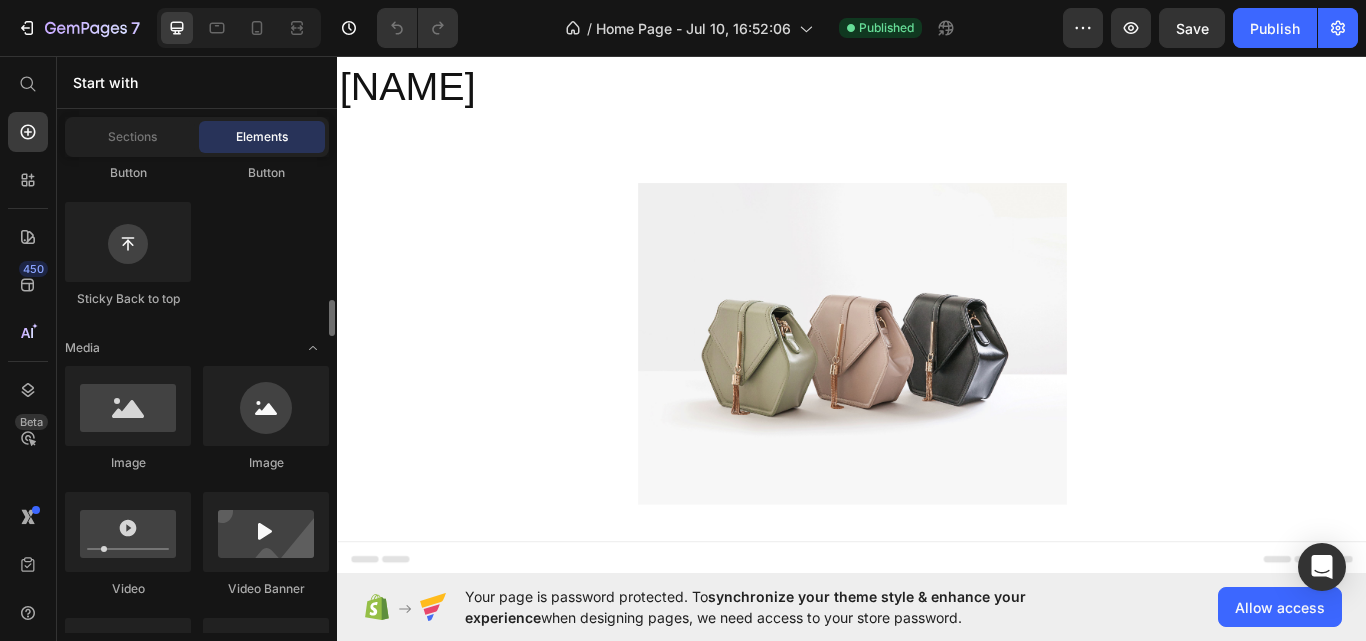 scroll, scrollTop: 673, scrollLeft: 0, axis: vertical 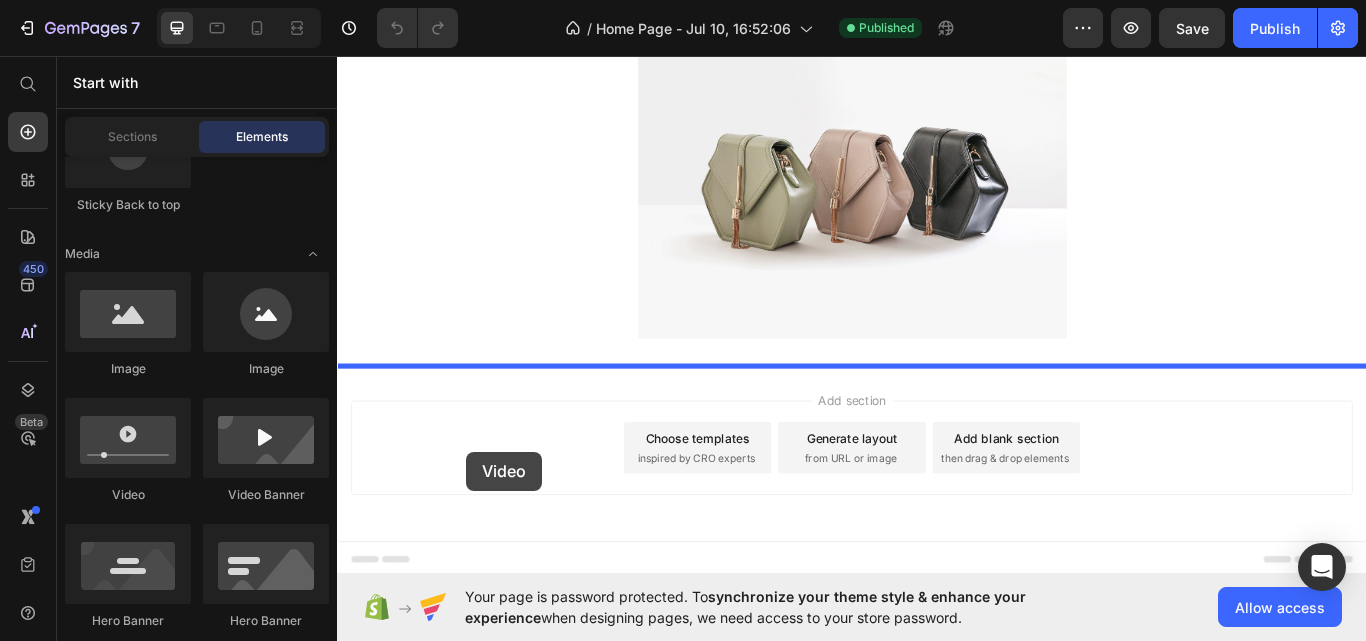 drag, startPoint x: 486, startPoint y: 508, endPoint x: 487, endPoint y: 518, distance: 10.049875 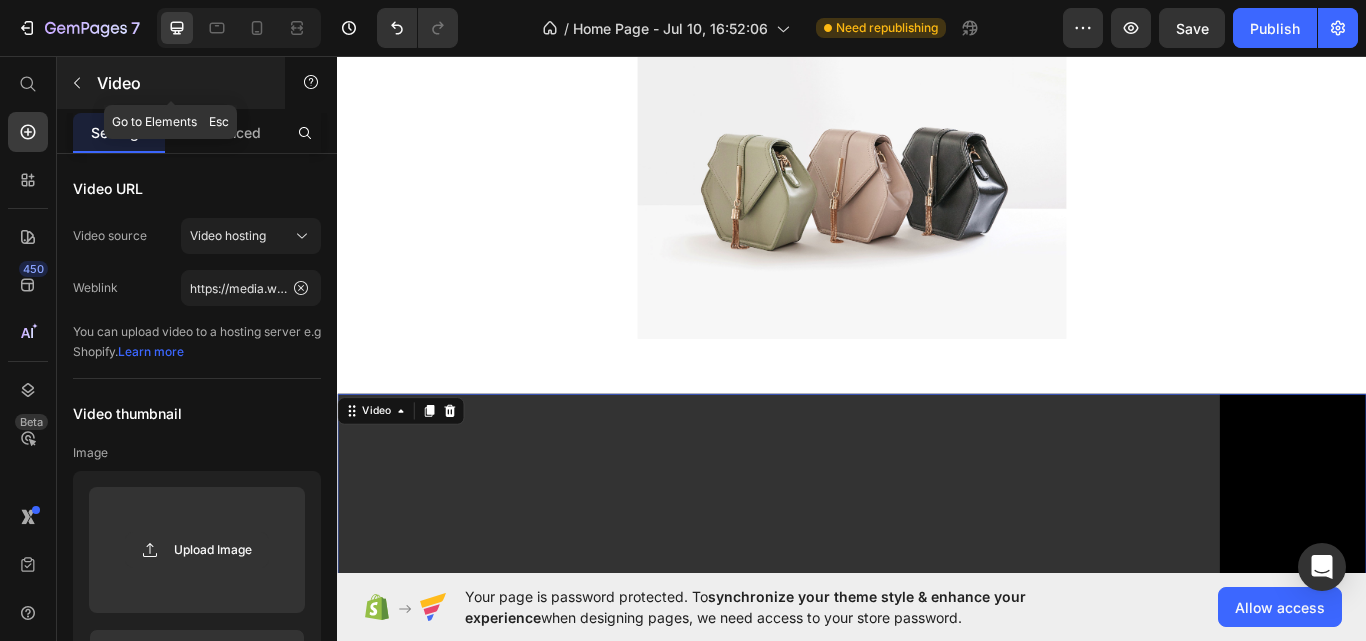 click 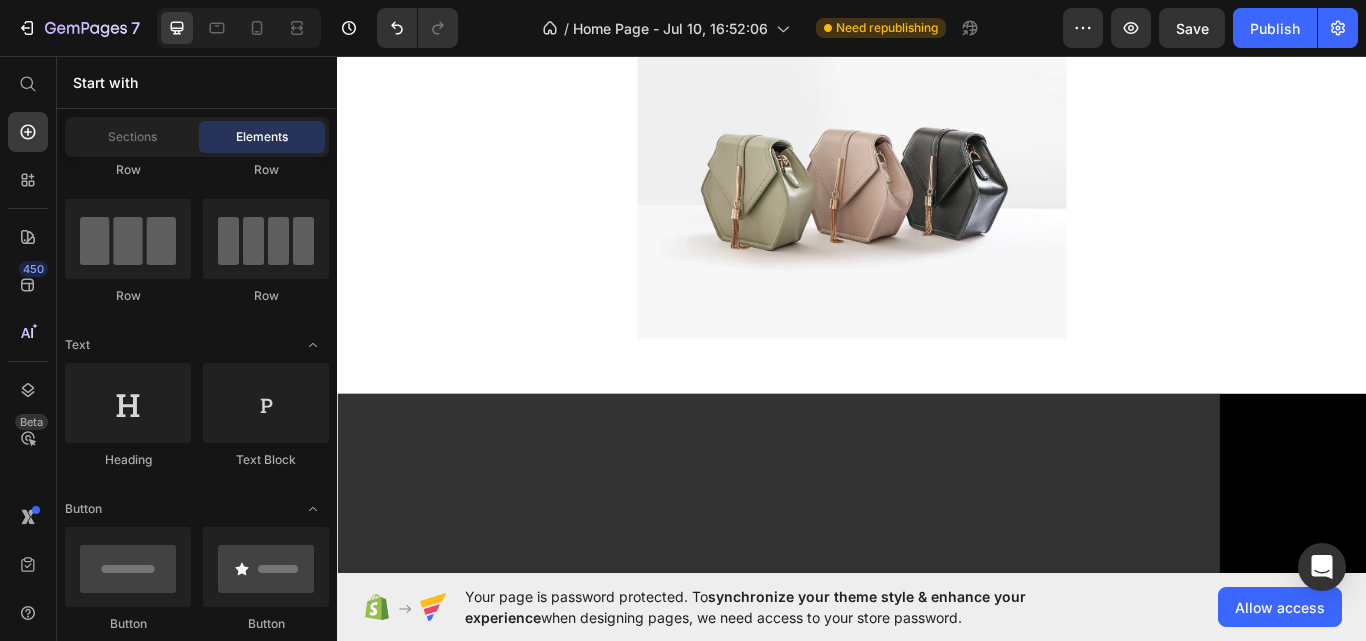 scroll, scrollTop: 0, scrollLeft: 0, axis: both 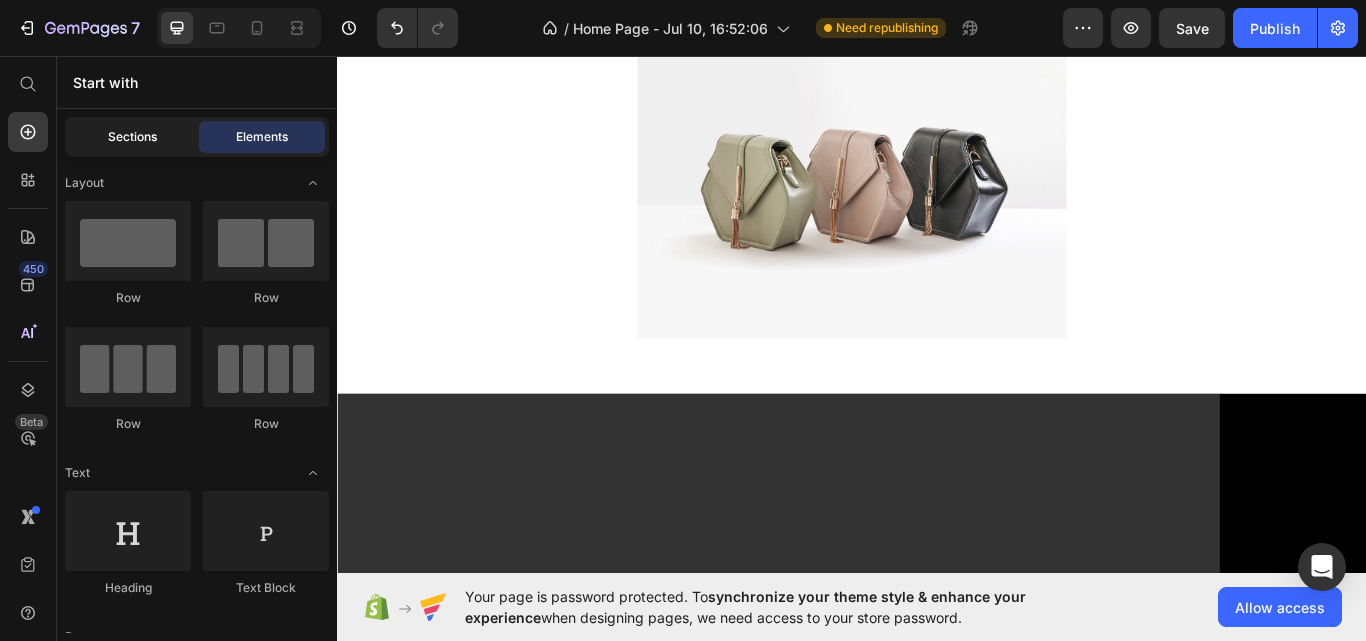 click on "Sections" at bounding box center (132, 137) 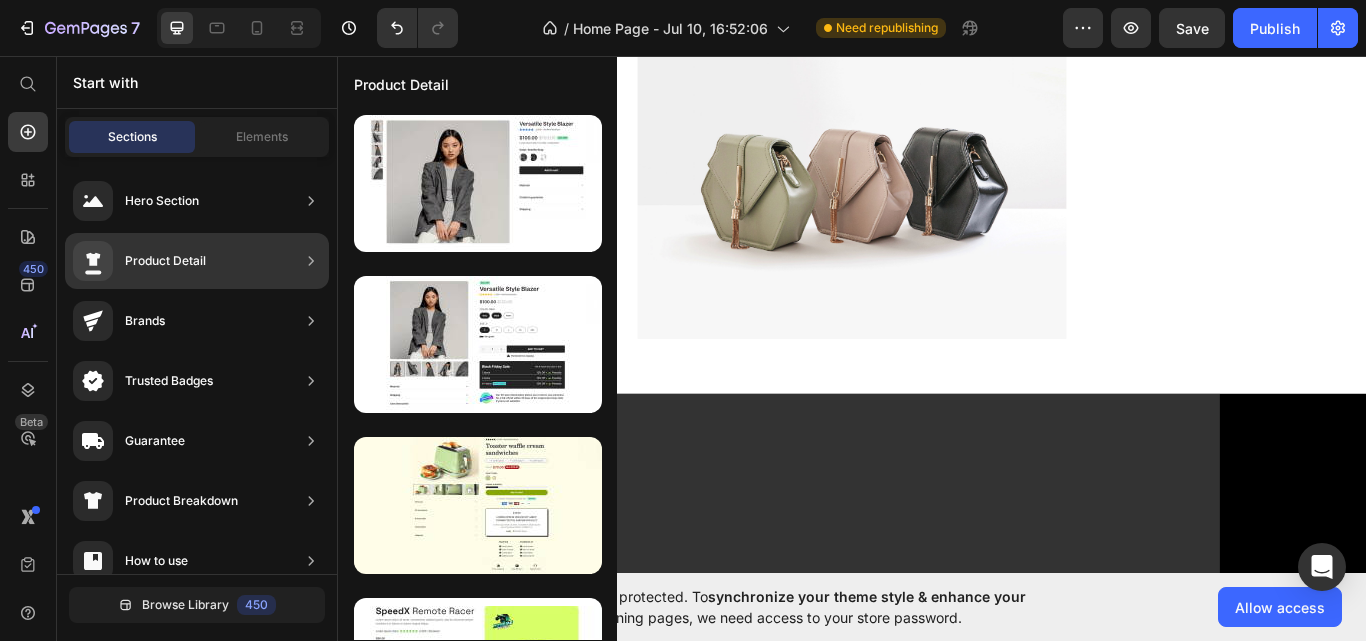 click on "Product Detail" at bounding box center [165, 261] 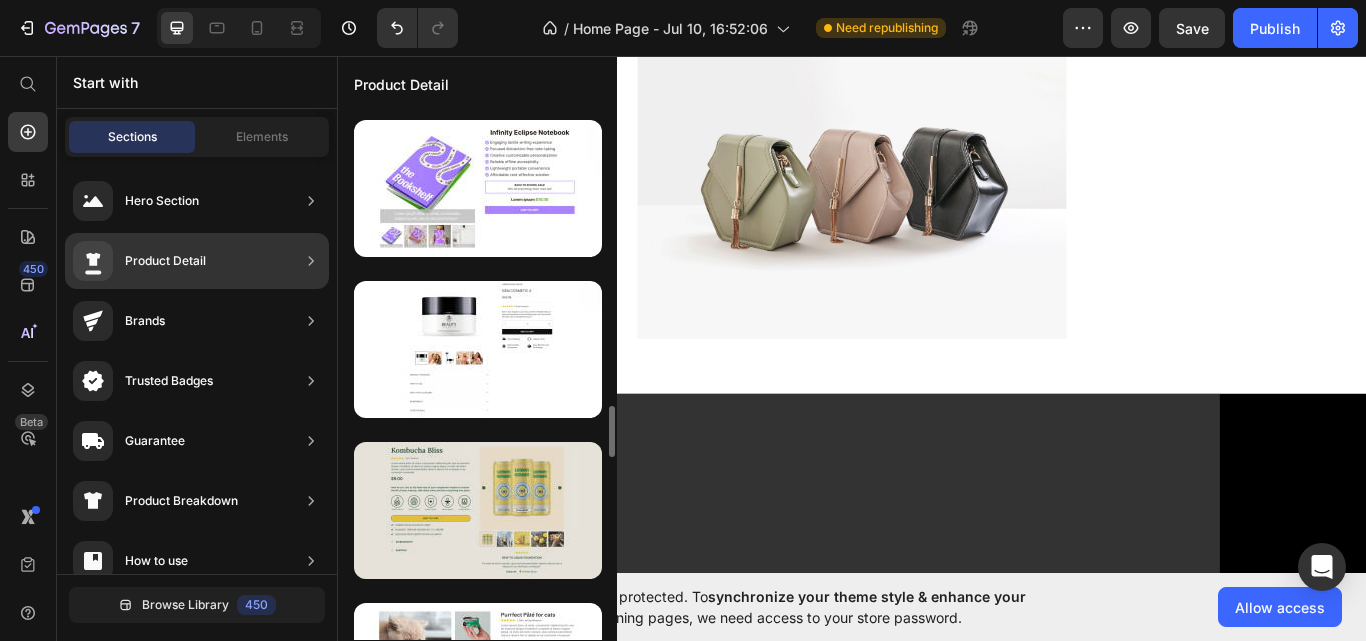 scroll, scrollTop: 3055, scrollLeft: 0, axis: vertical 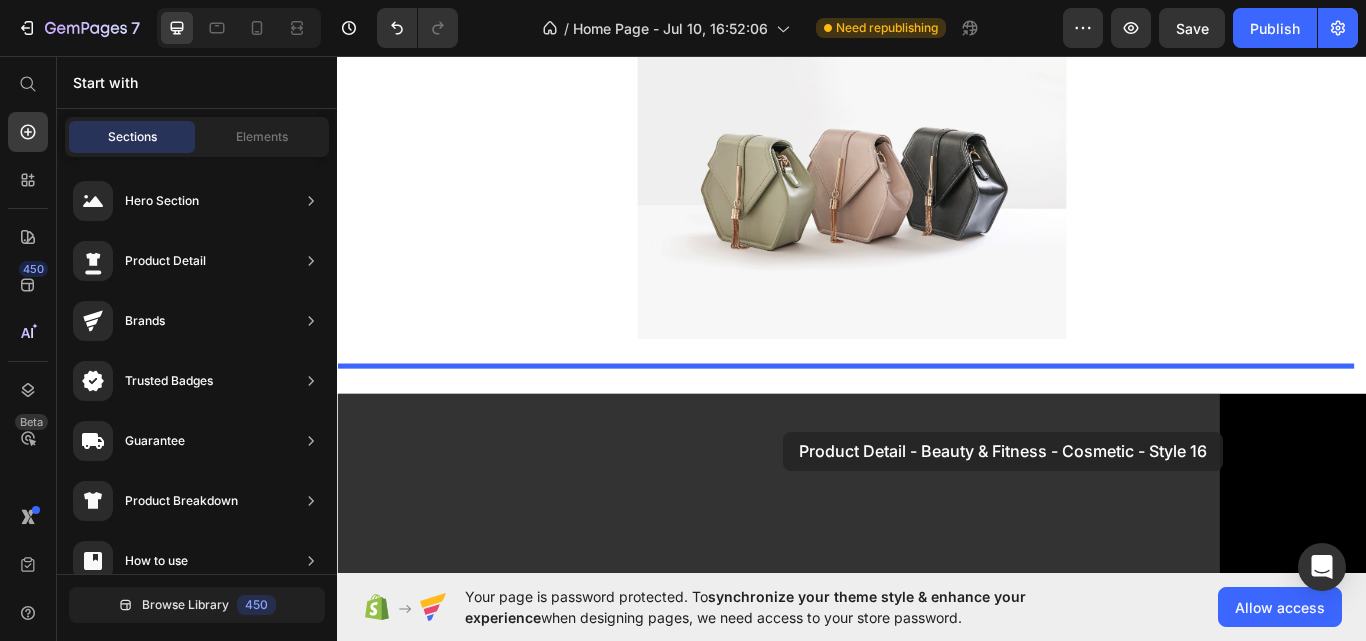 drag, startPoint x: 823, startPoint y: 408, endPoint x: 857, endPoint y: 495, distance: 93.40771 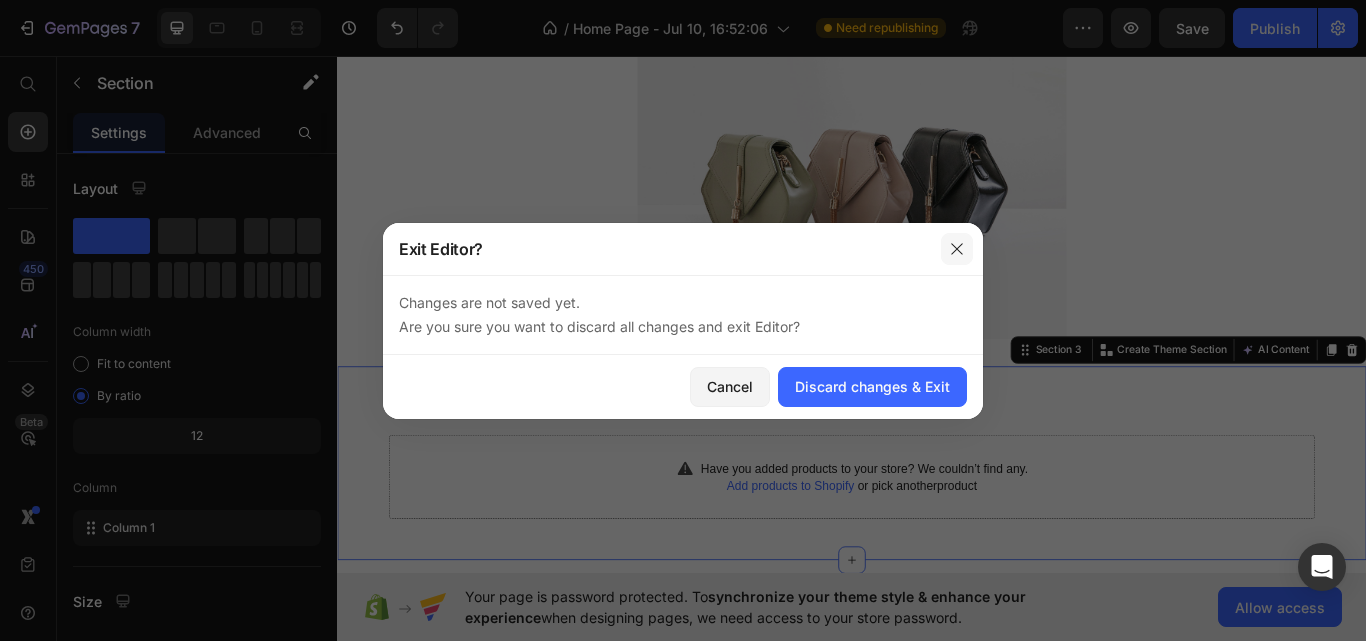click 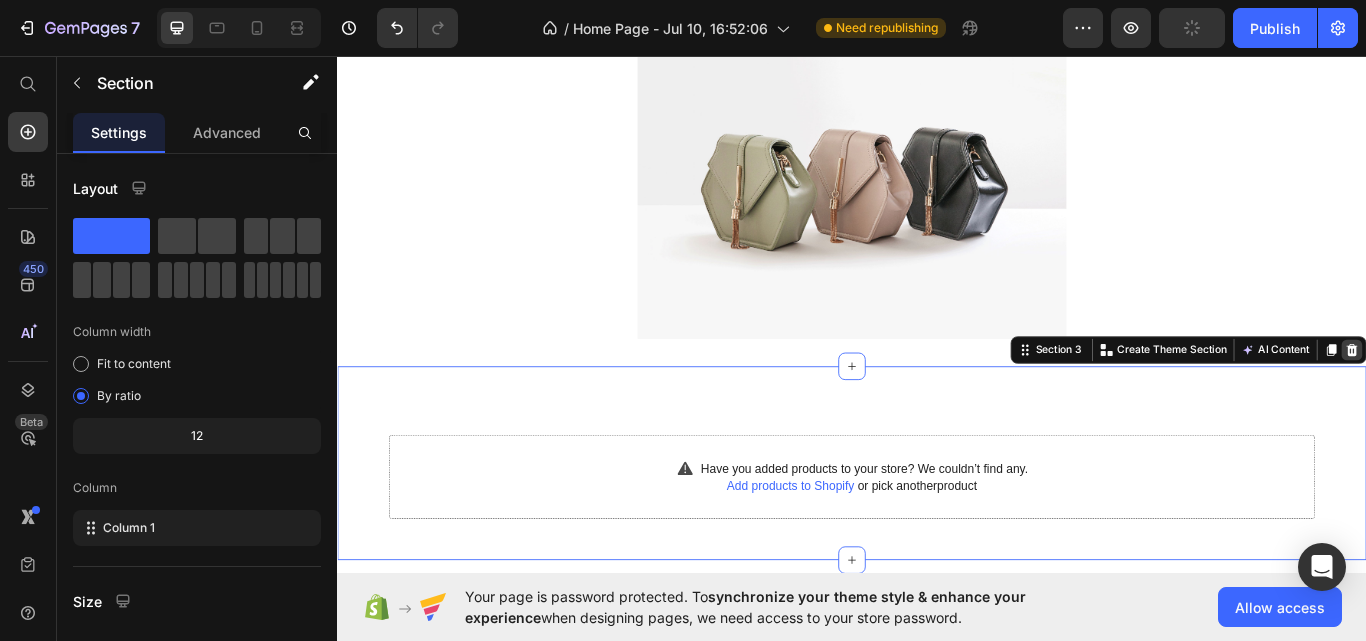 click at bounding box center [1520, 400] 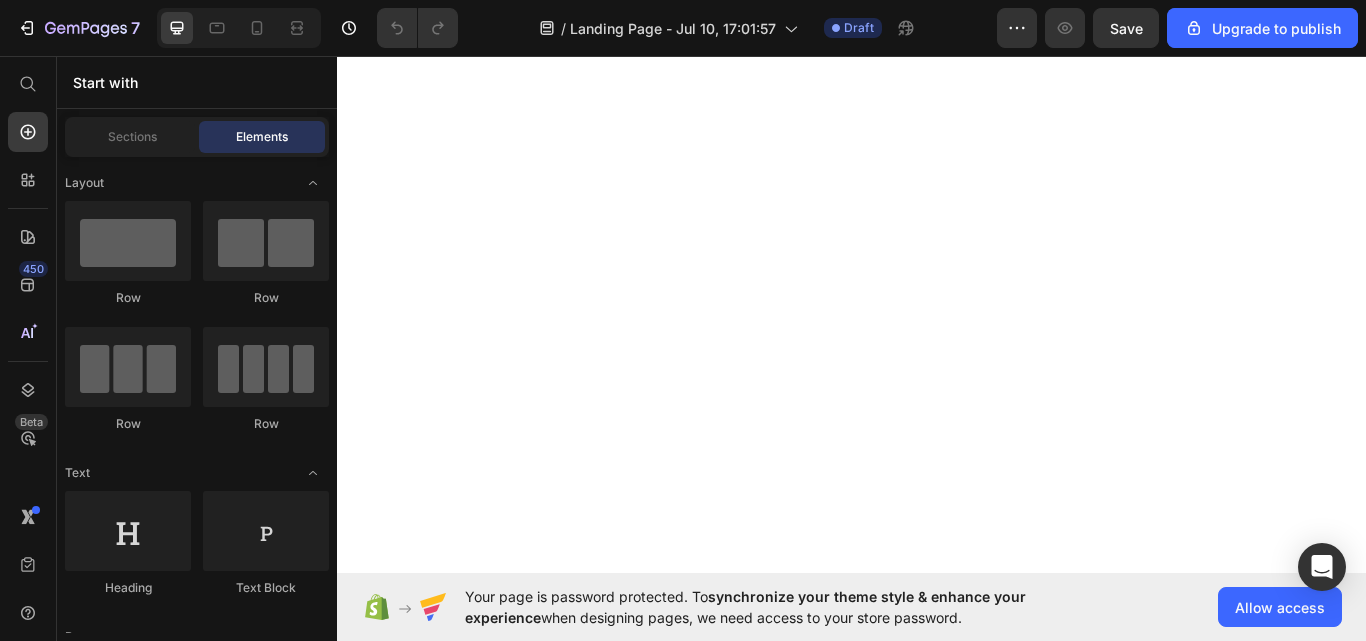 scroll, scrollTop: 0, scrollLeft: 0, axis: both 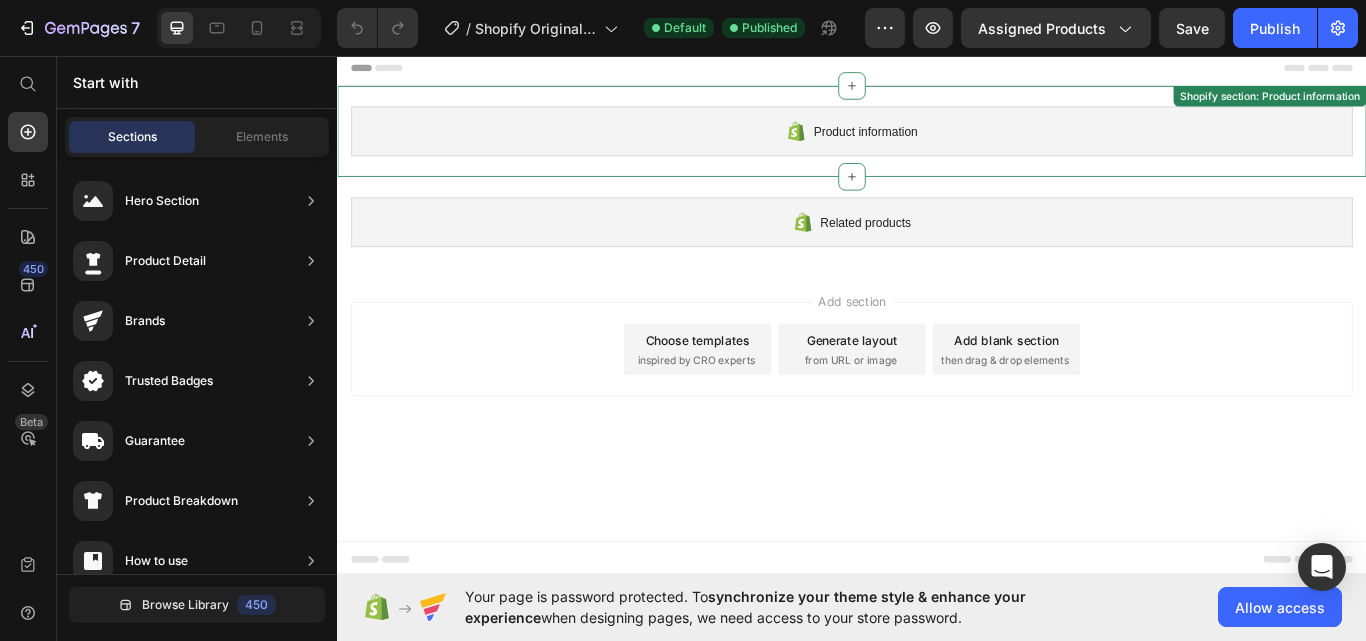 click on "Product information" at bounding box center [952, 145] 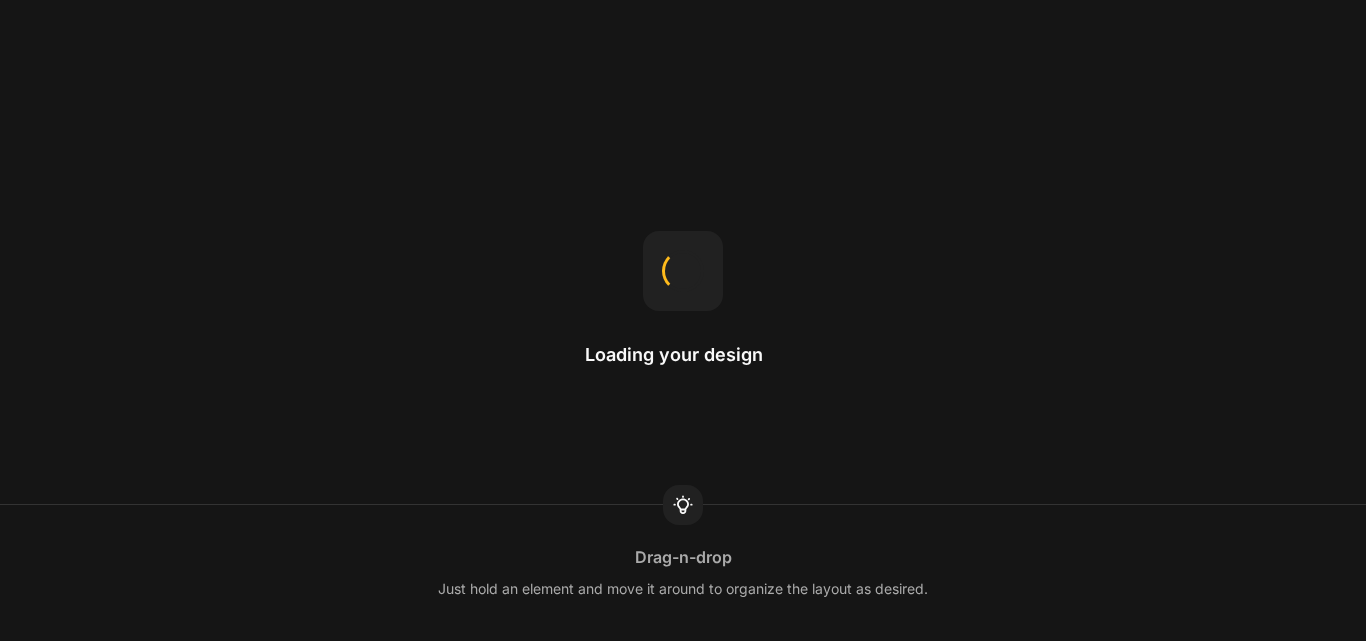 scroll, scrollTop: 0, scrollLeft: 0, axis: both 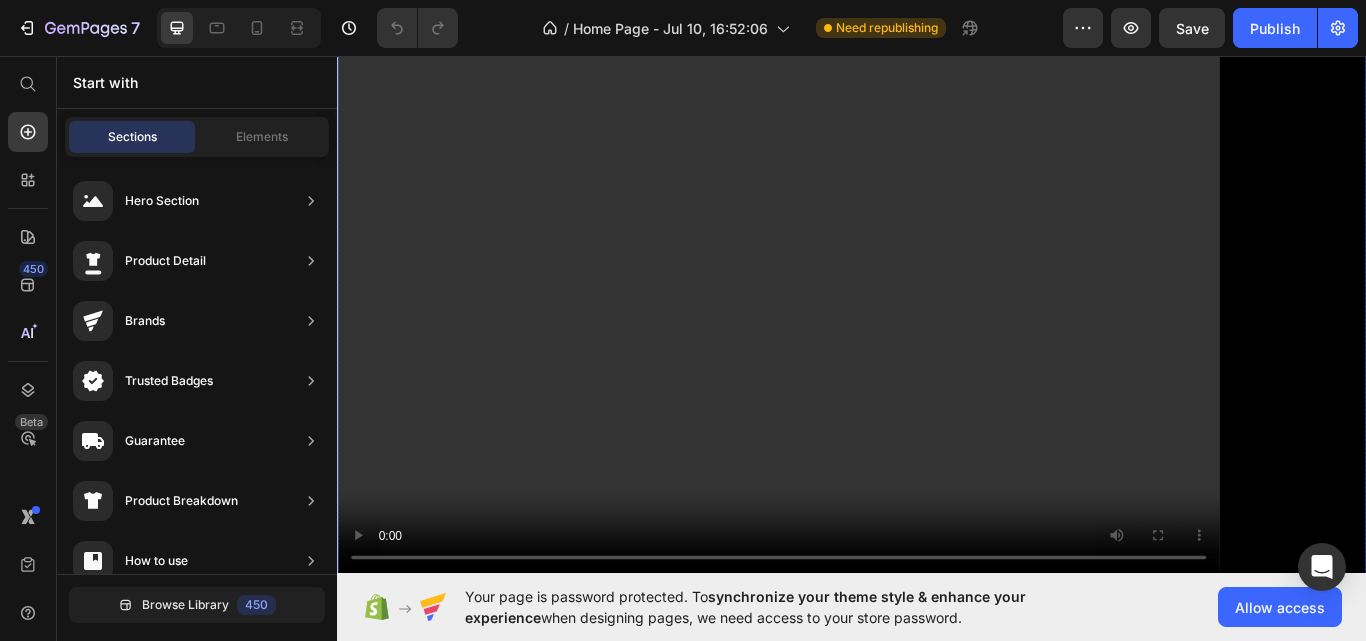 click at bounding box center [937, 326] 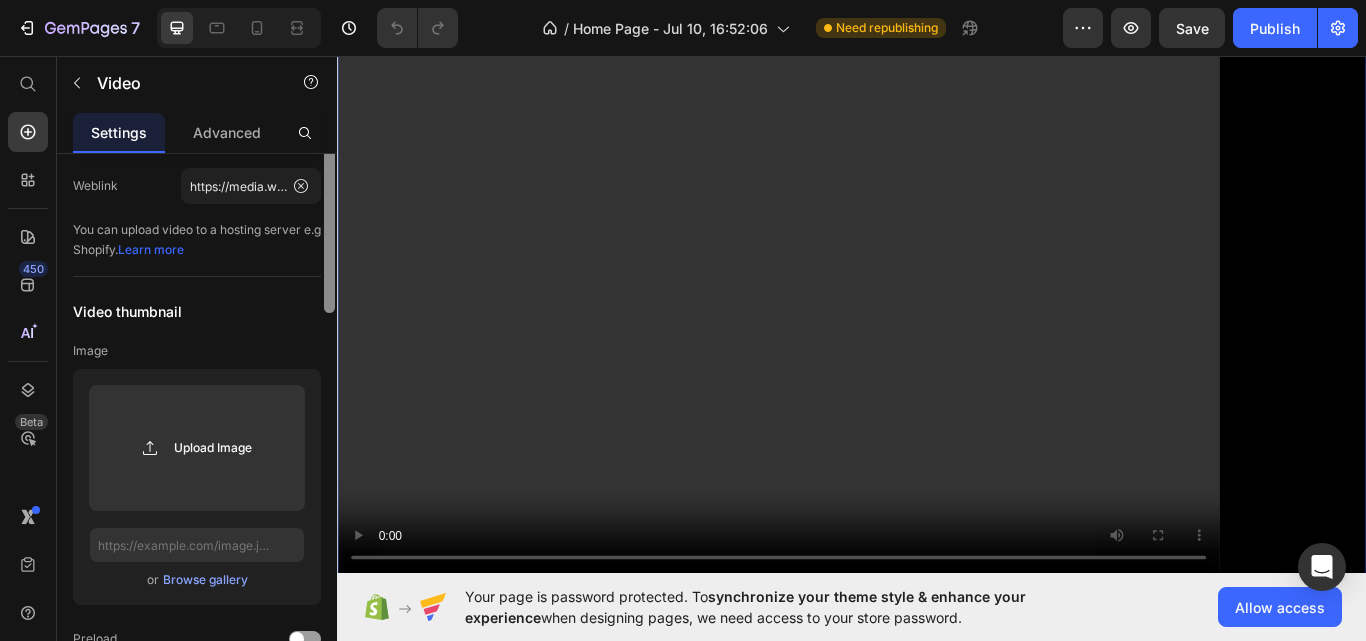 scroll, scrollTop: 0, scrollLeft: 0, axis: both 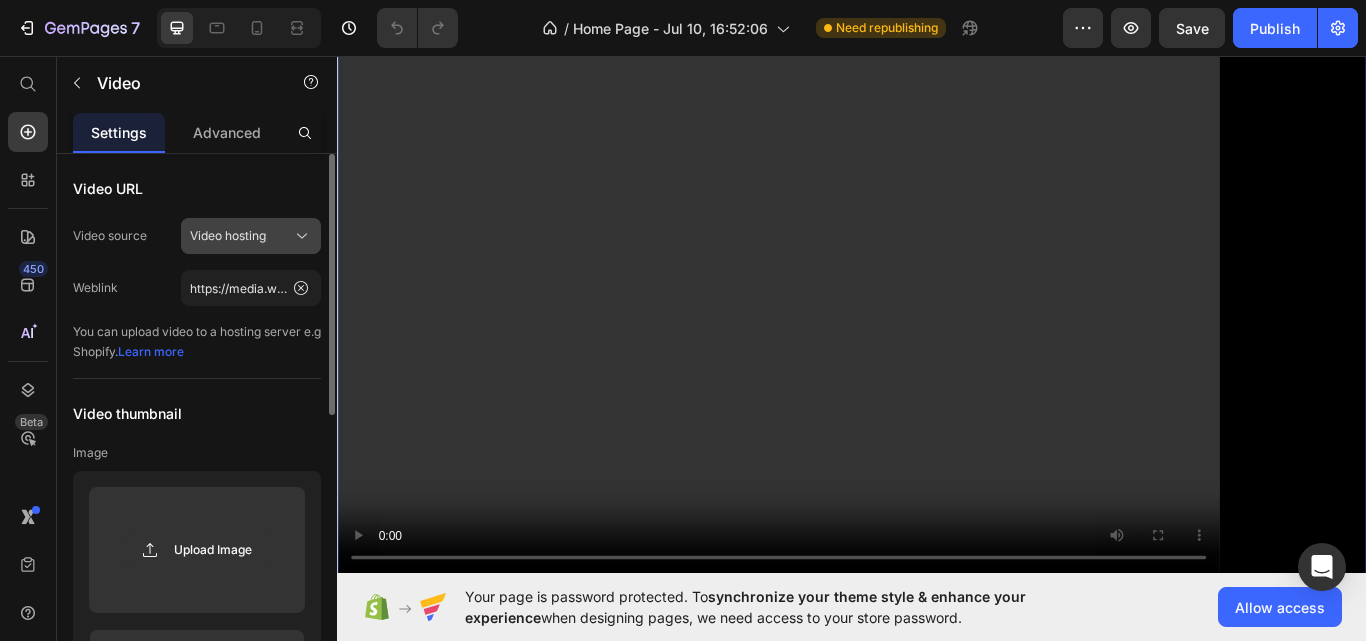 click on "Video hosting" at bounding box center [228, 236] 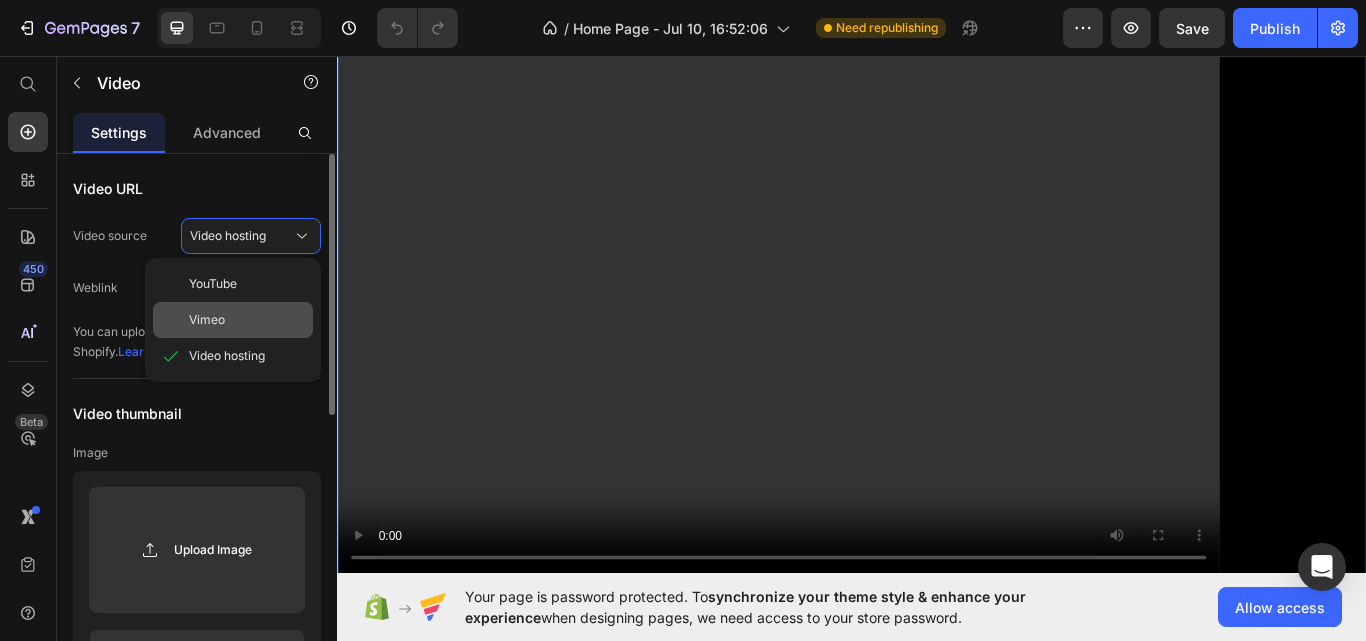 click on "Vimeo" at bounding box center (207, 320) 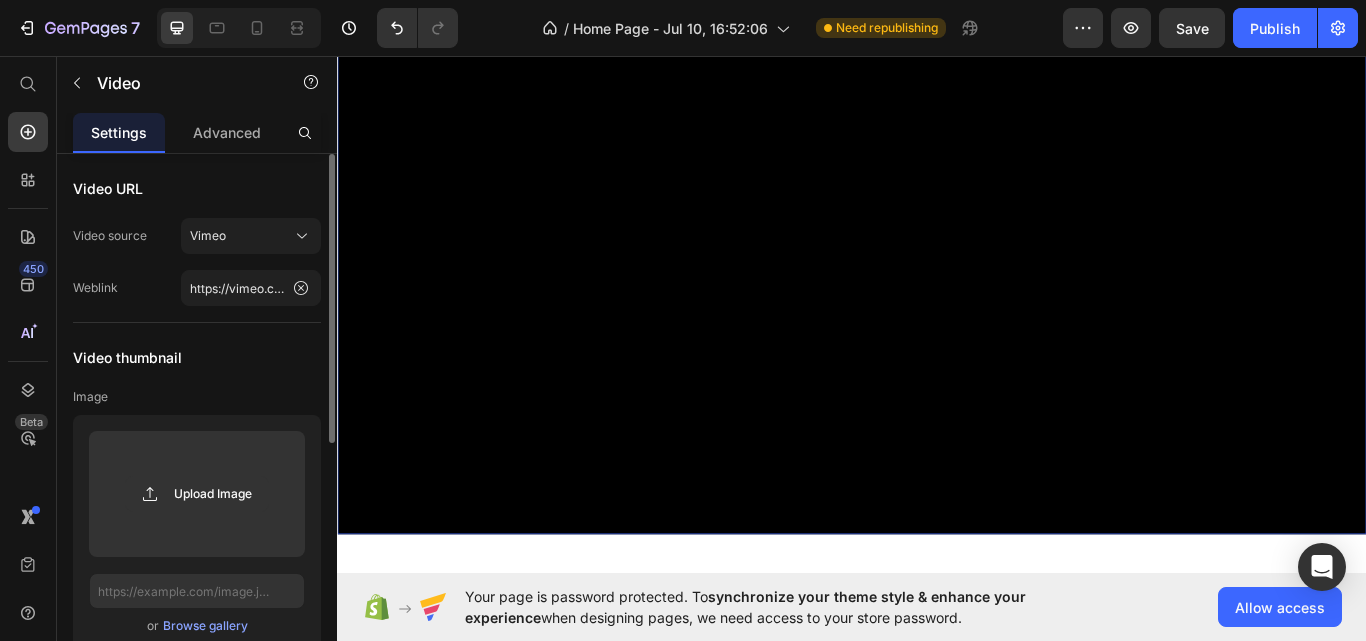 scroll, scrollTop: 819, scrollLeft: 0, axis: vertical 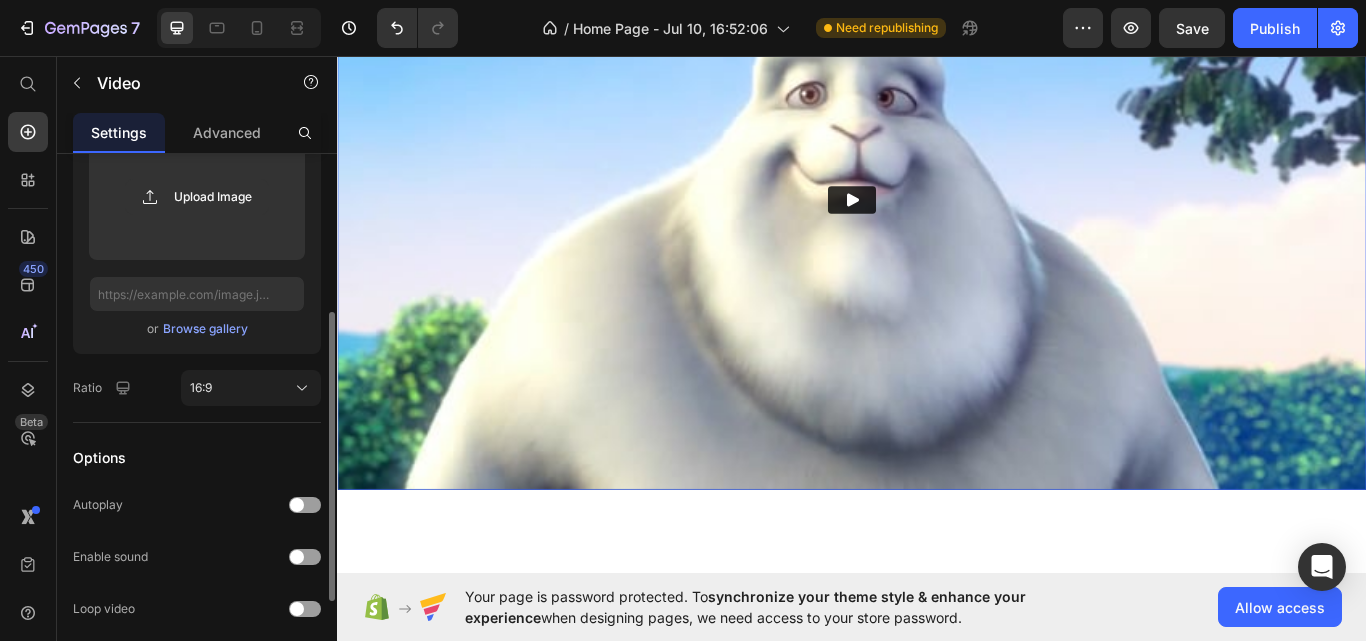 click on "Upload Image  or   Browse gallery" at bounding box center [197, 236] 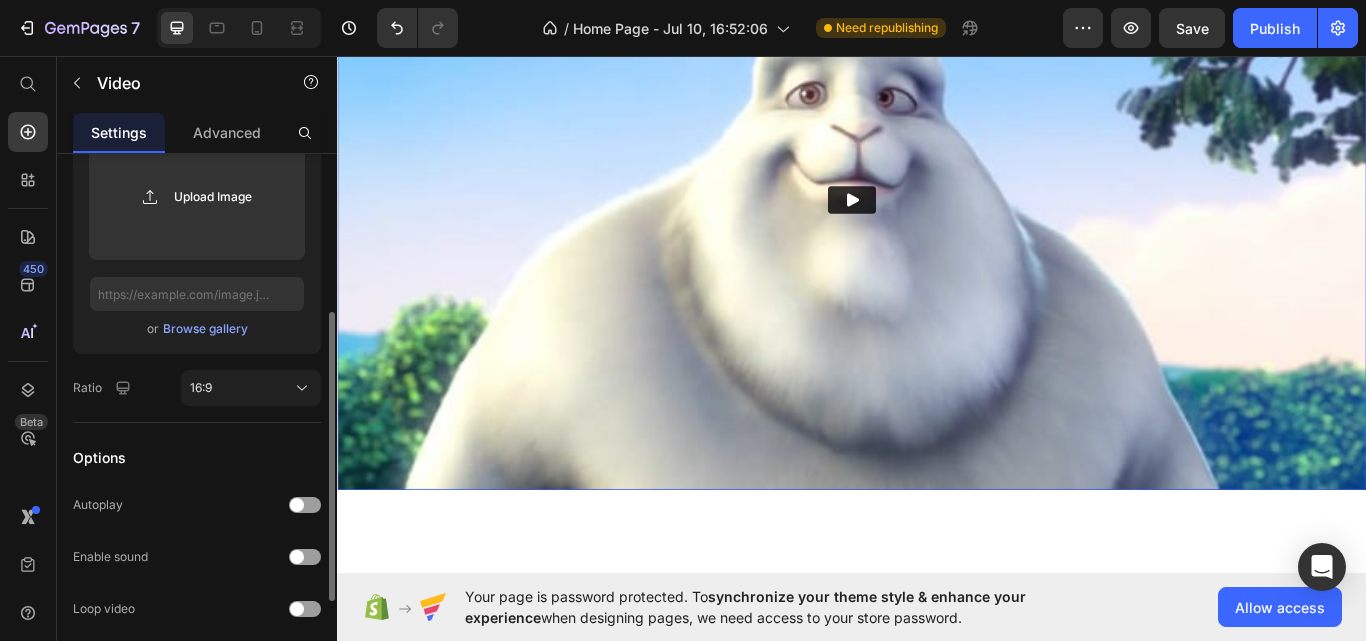 click on "Browse gallery" at bounding box center (205, 329) 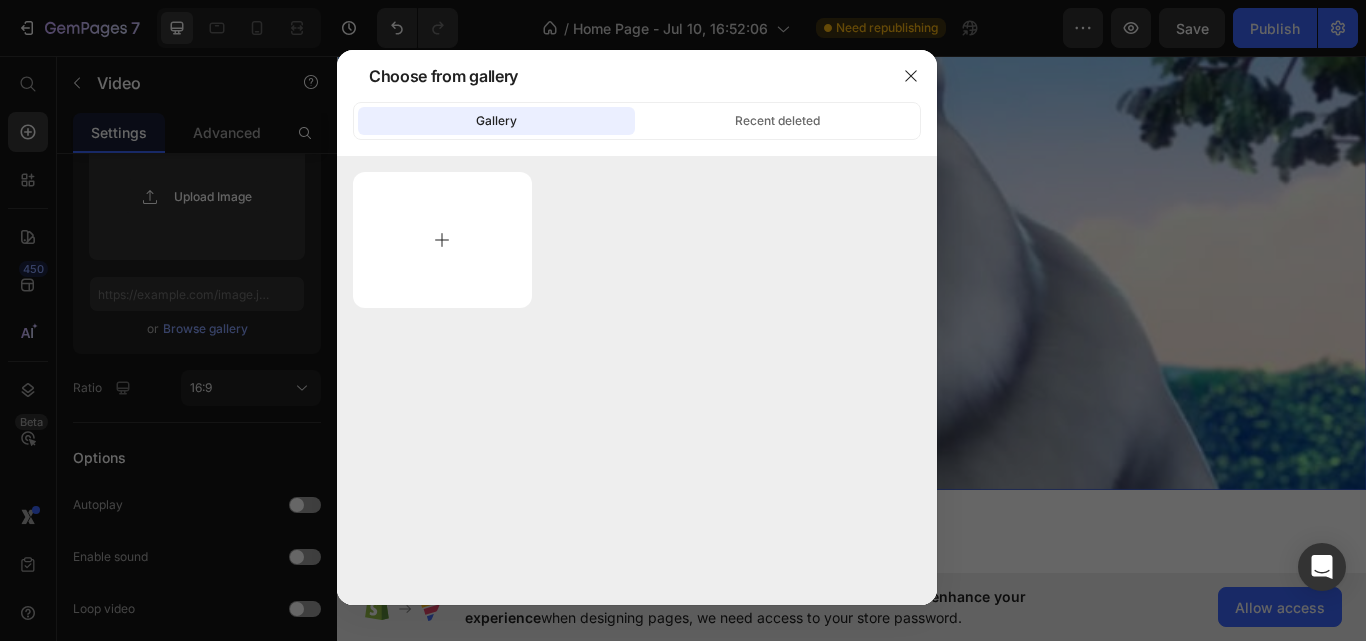 click at bounding box center (442, 240) 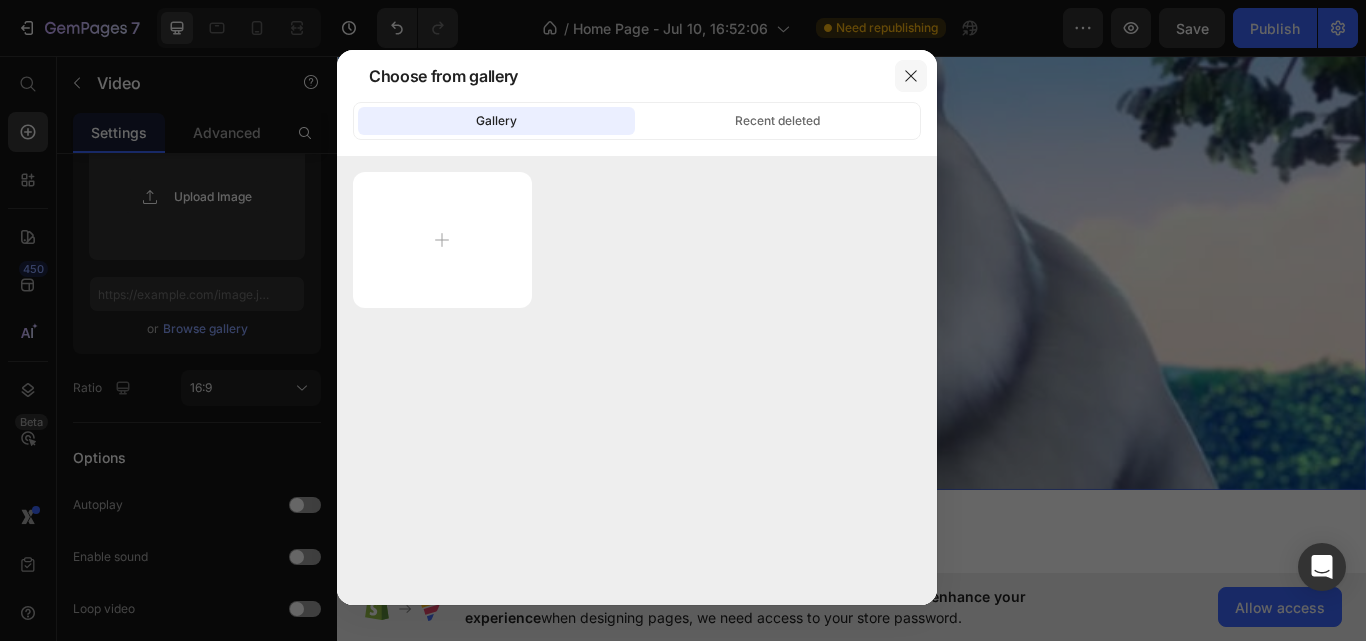 click at bounding box center [911, 76] 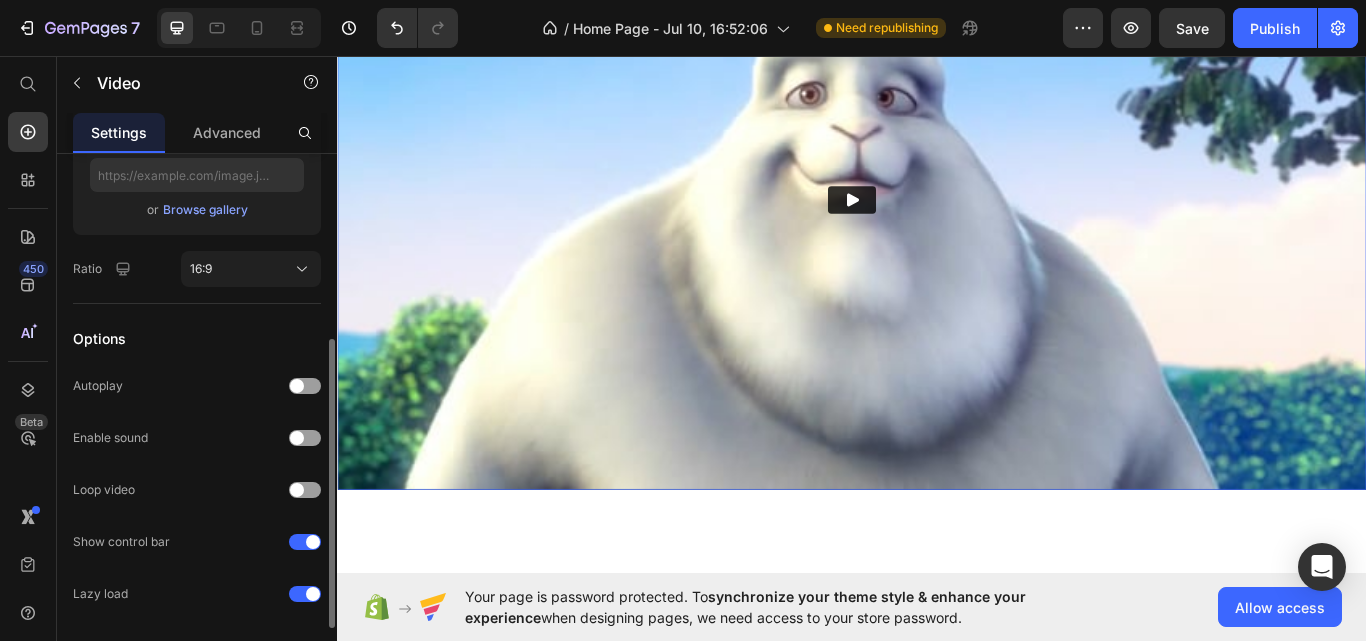 scroll, scrollTop: 0, scrollLeft: 0, axis: both 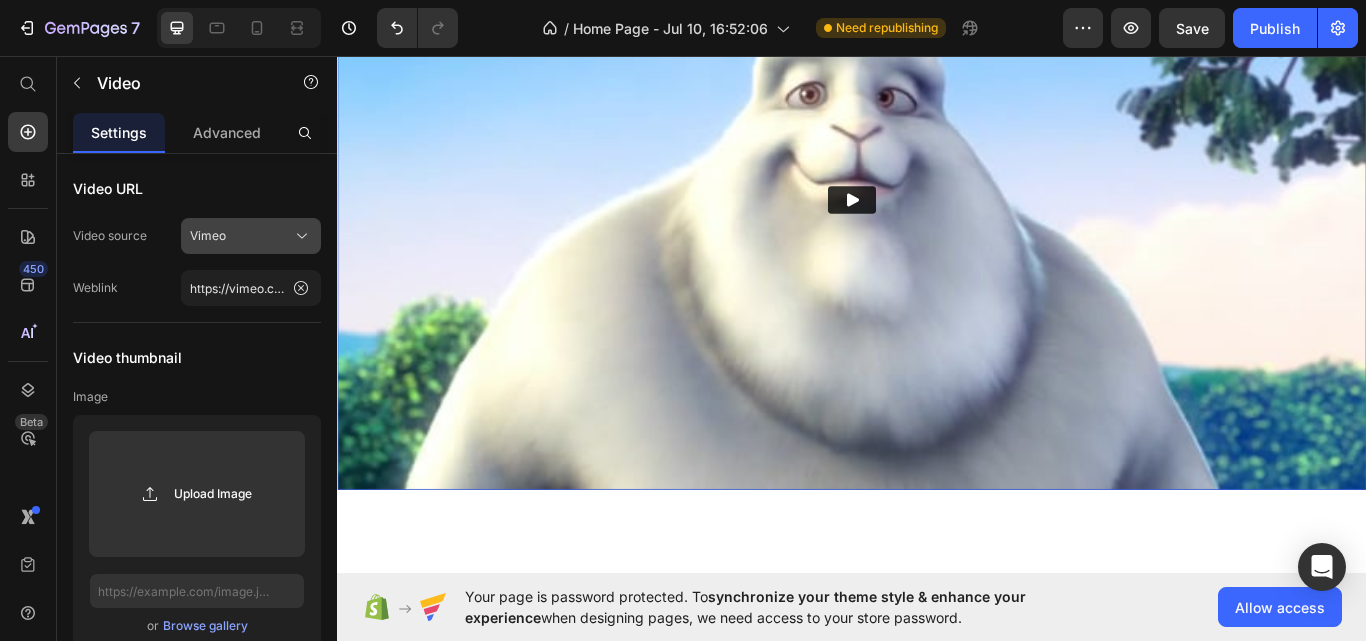 click on "Vimeo" 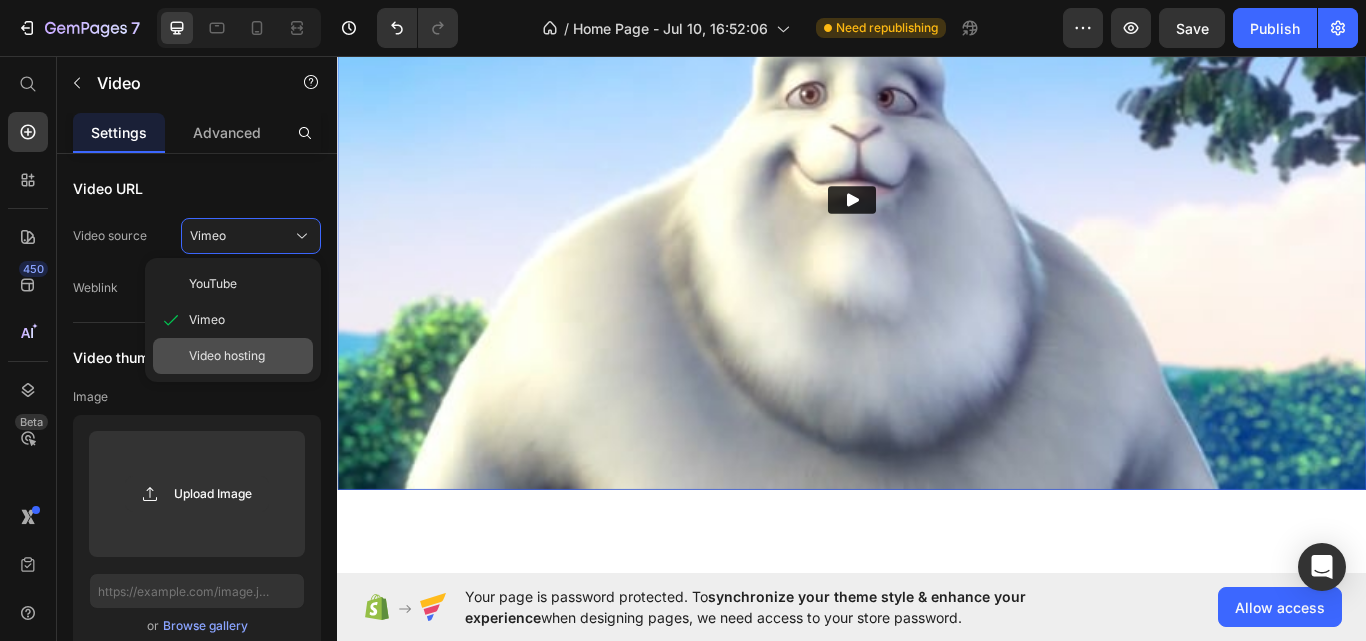 click on "Video hosting" at bounding box center (227, 356) 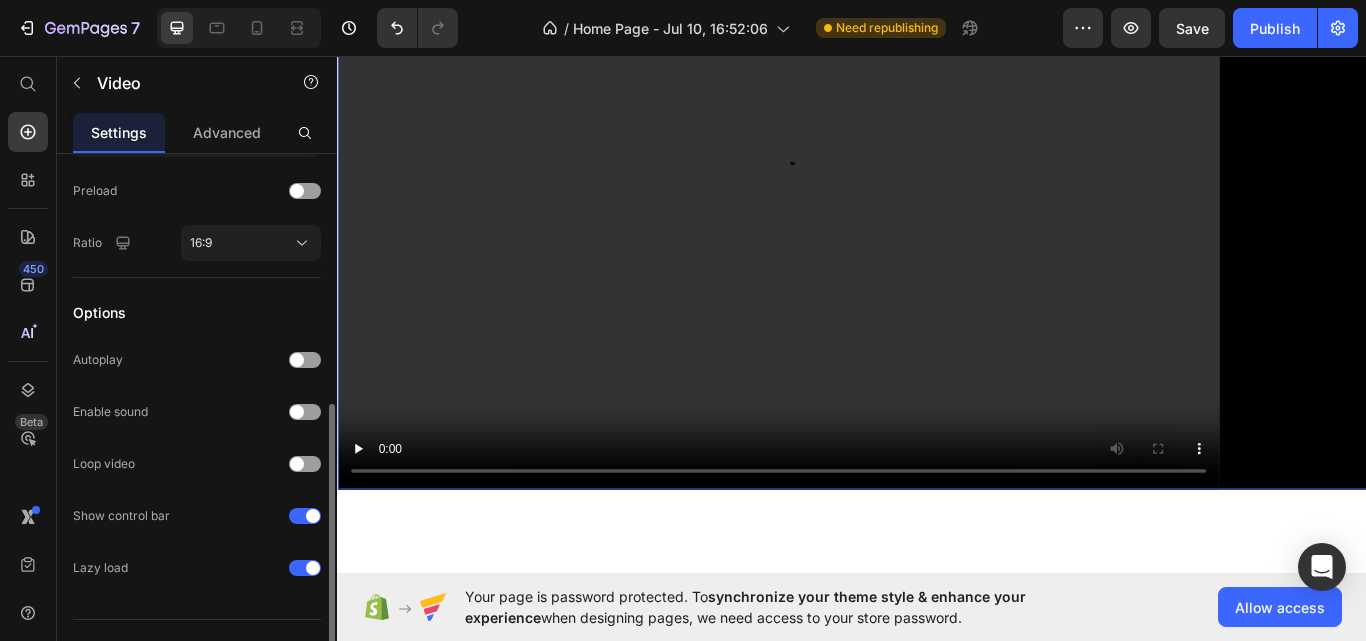 scroll, scrollTop: 586, scrollLeft: 0, axis: vertical 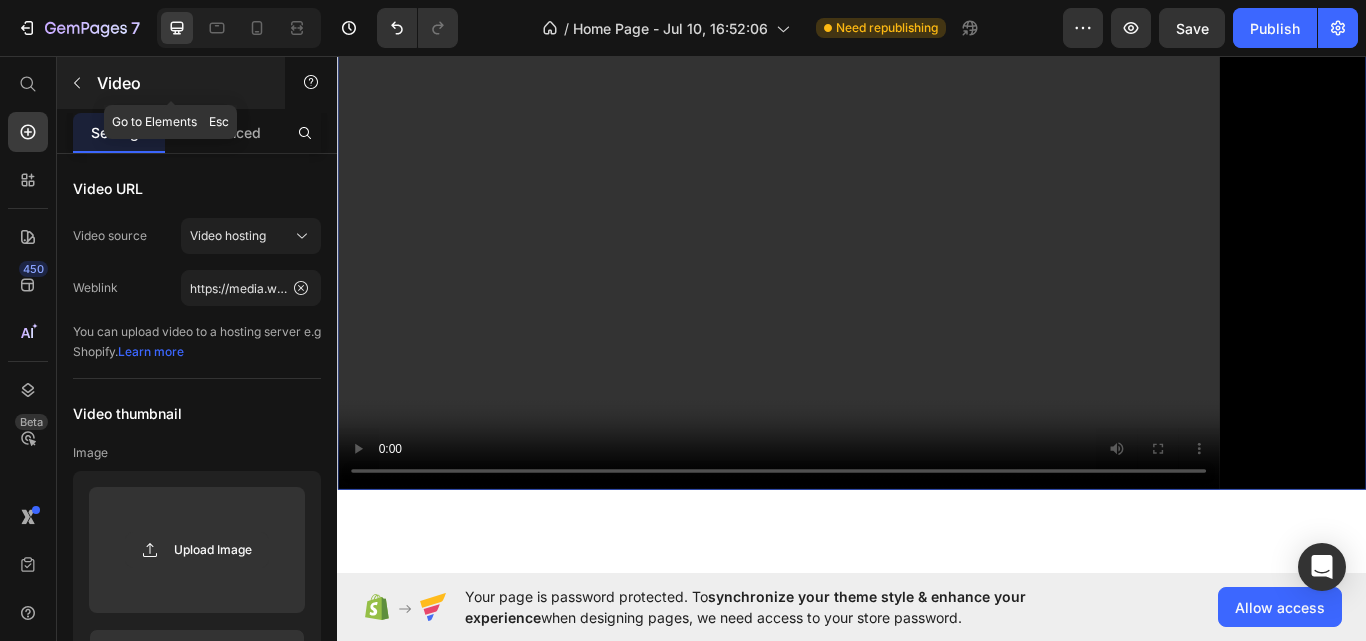 click 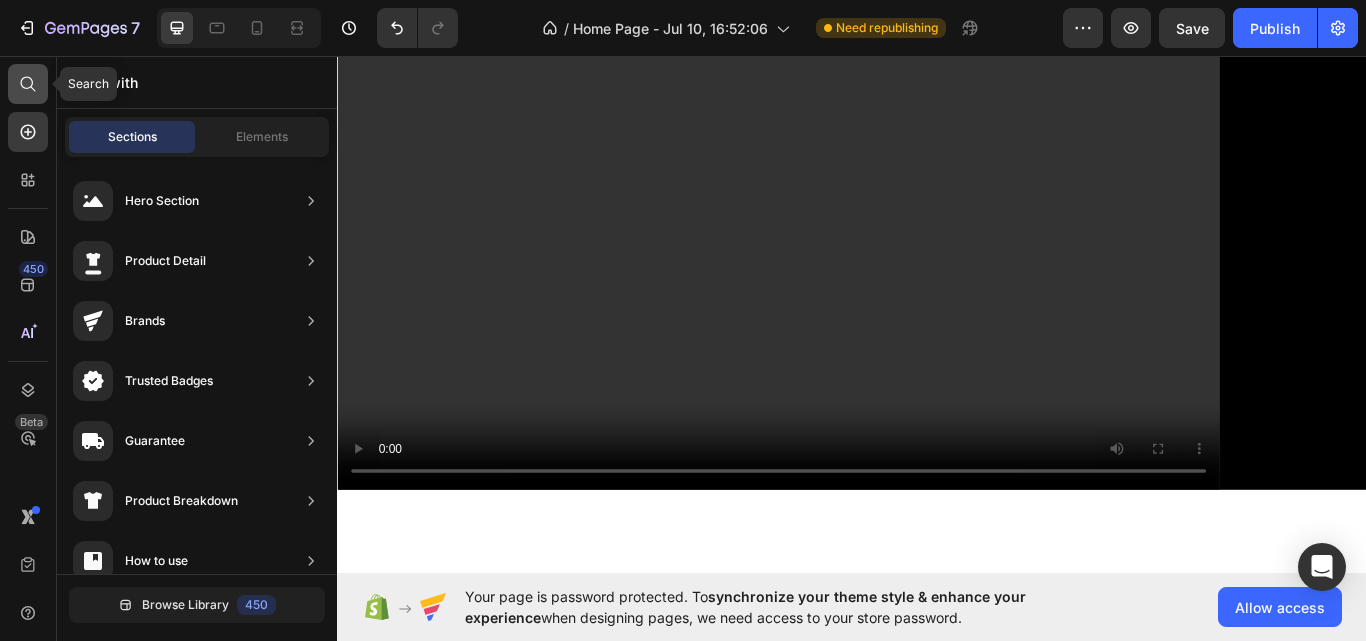 click 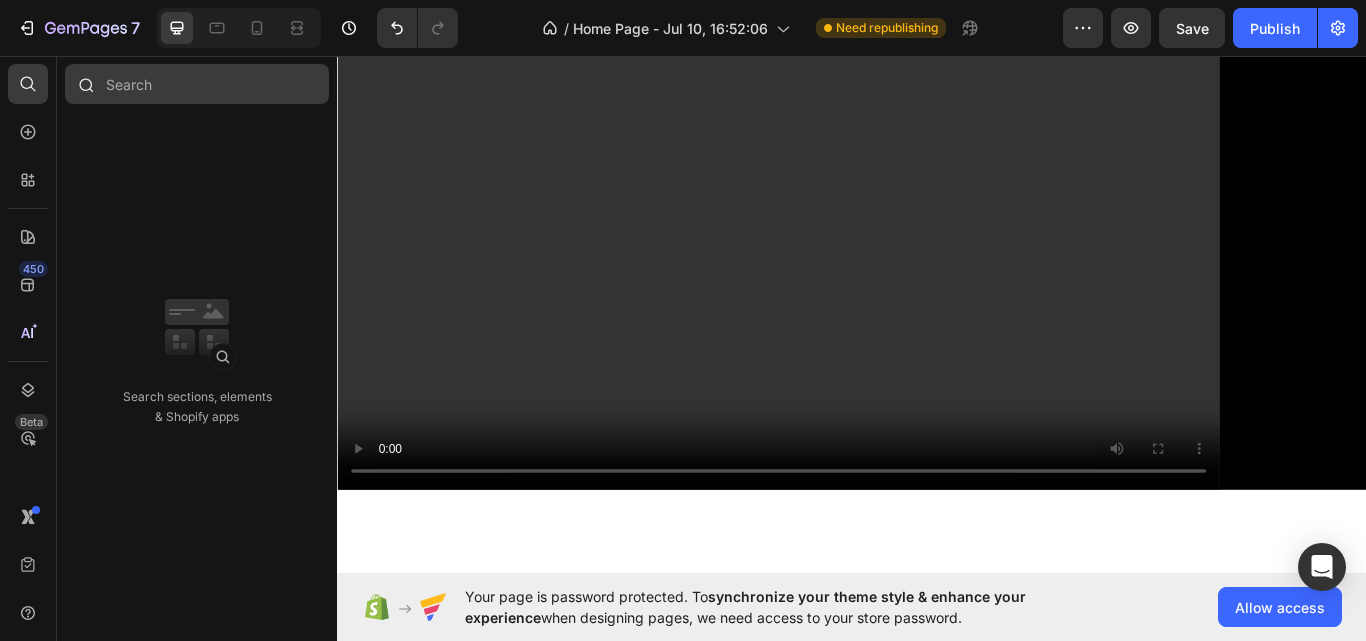 click at bounding box center (197, 84) 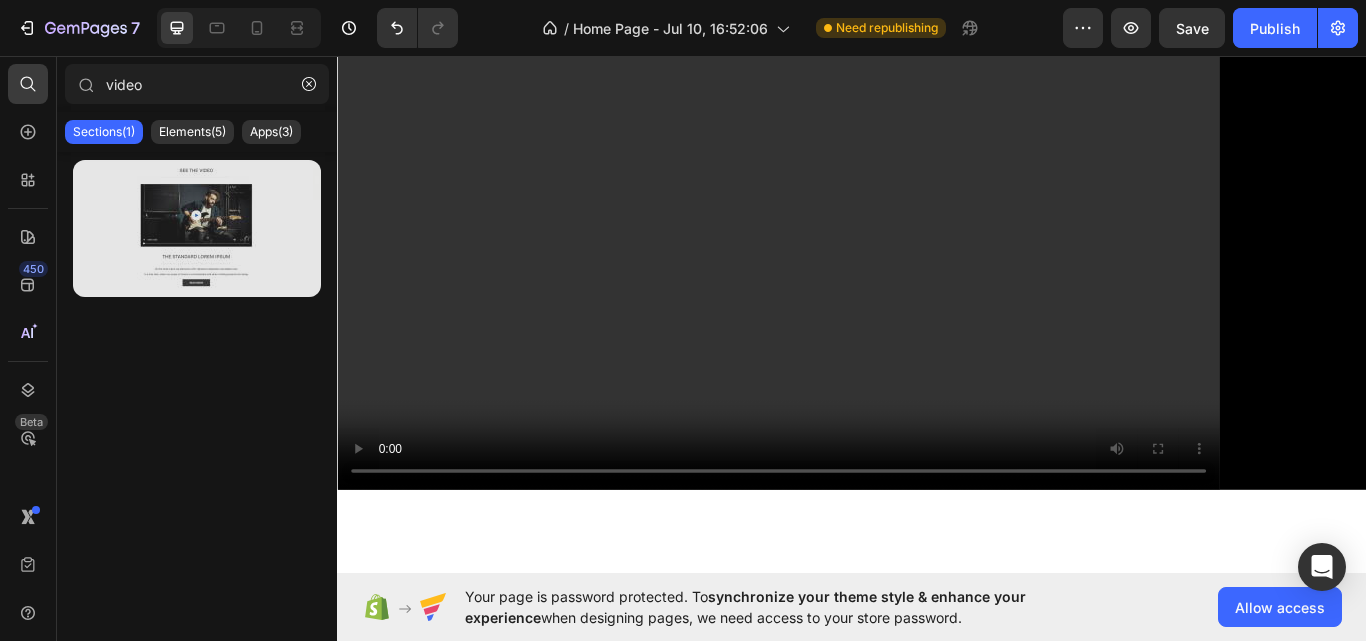 type on "video" 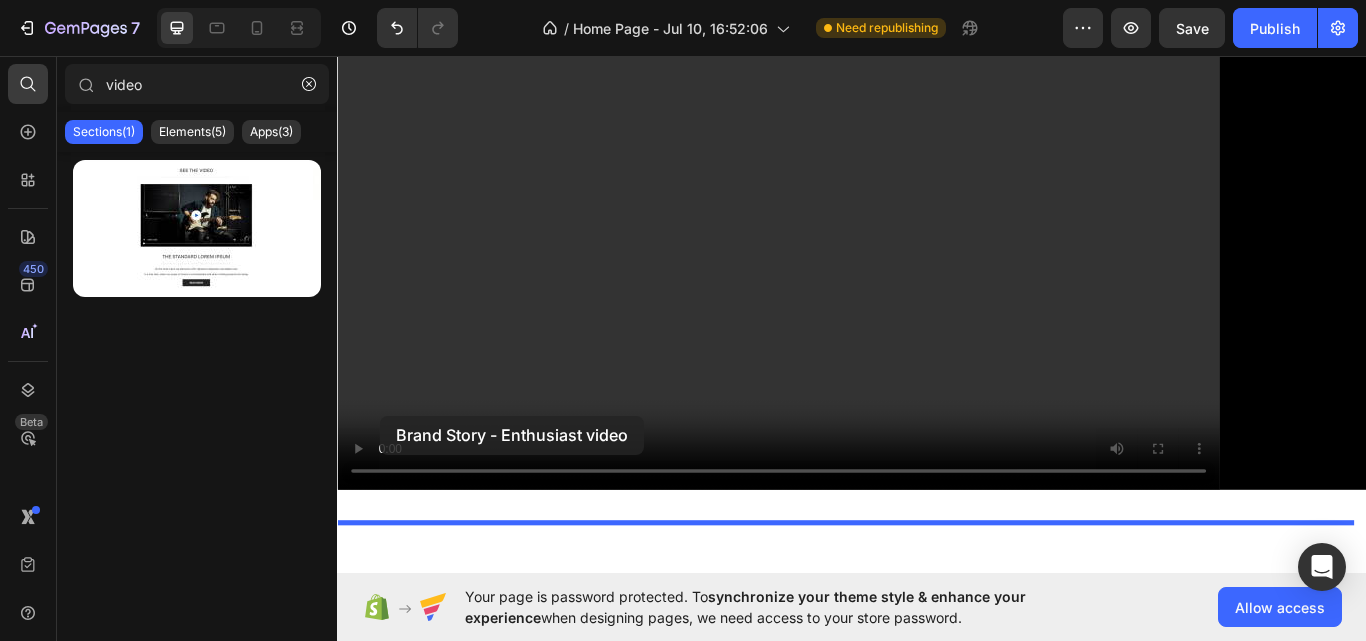 drag, startPoint x: 531, startPoint y: 281, endPoint x: 416, endPoint y: 555, distance: 297.15485 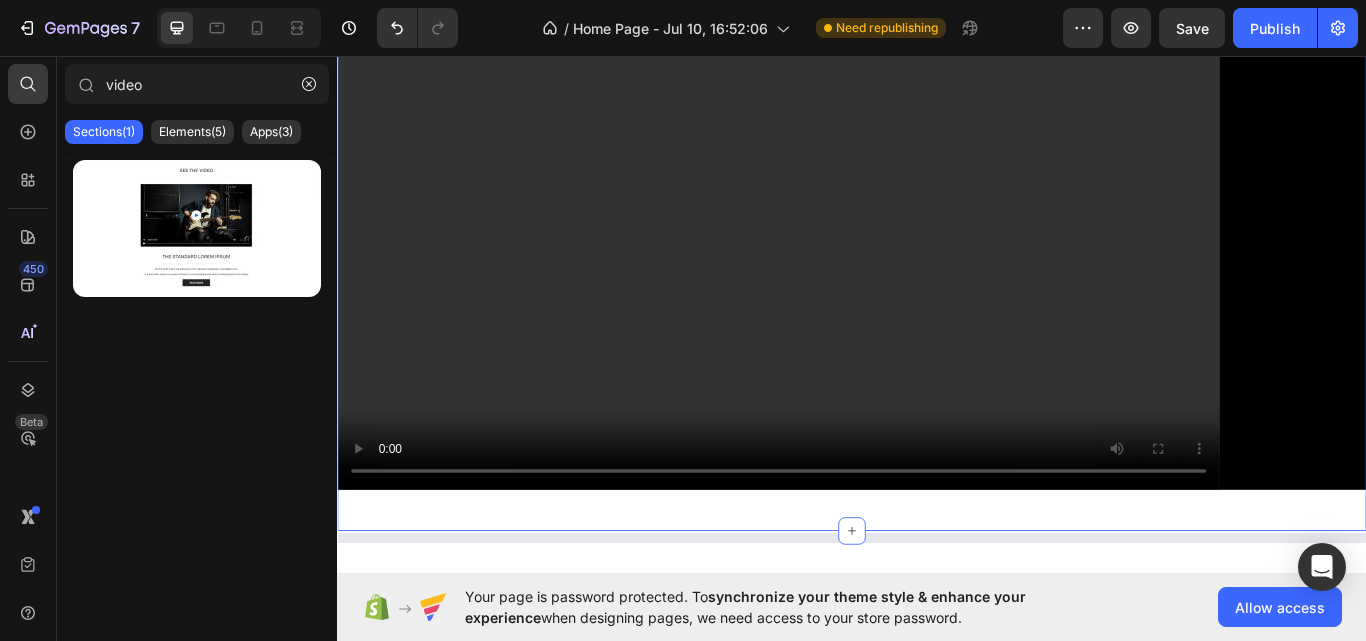 scroll, scrollTop: 841, scrollLeft: 0, axis: vertical 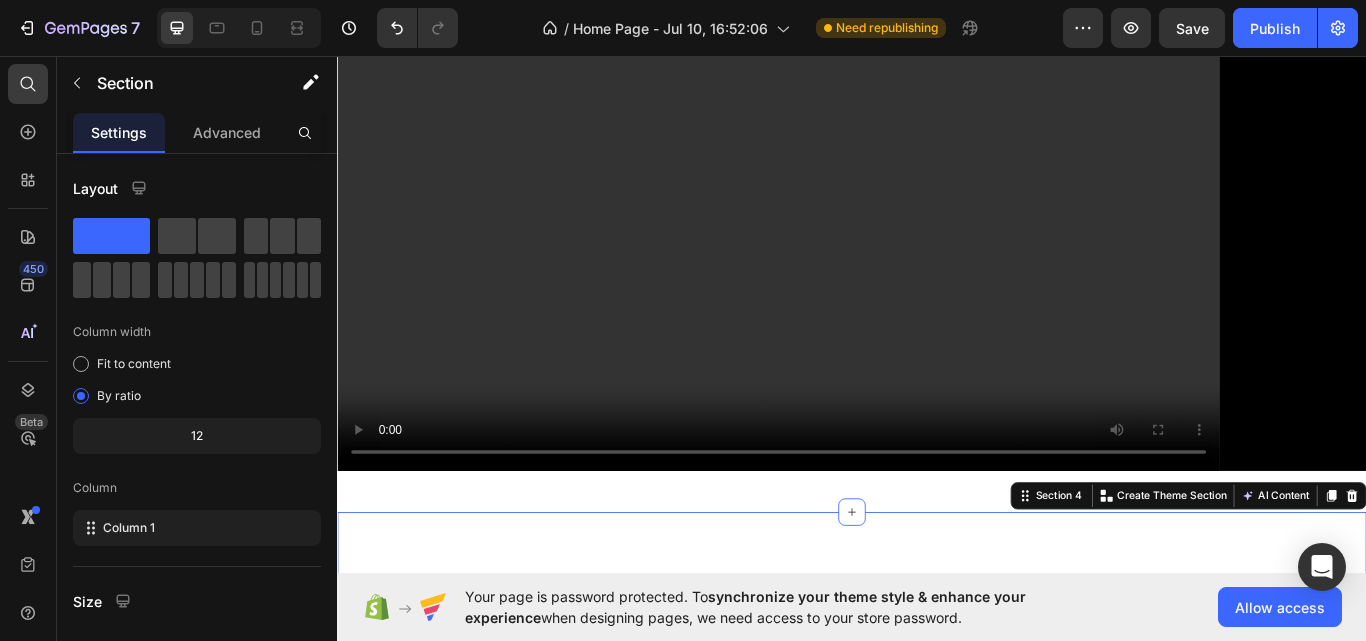 click on "SEE THE VIDEO Heading                Title Line Video The standard Lorem Ipsum Text Block                Title Line On the other hand, we denounce with righteous indignation and dislike men. Text Block In a free hour, when our power of choice is untrammelled and when nothing prevents our being. Text Block READ MORE Button Row Section 4   You can create reusable sections Create Theme Section AI Content Write with GemAI What would you like to describe here? Tone and Voice Persuasive Product Getting products... Show more Generate" at bounding box center [937, 1088] 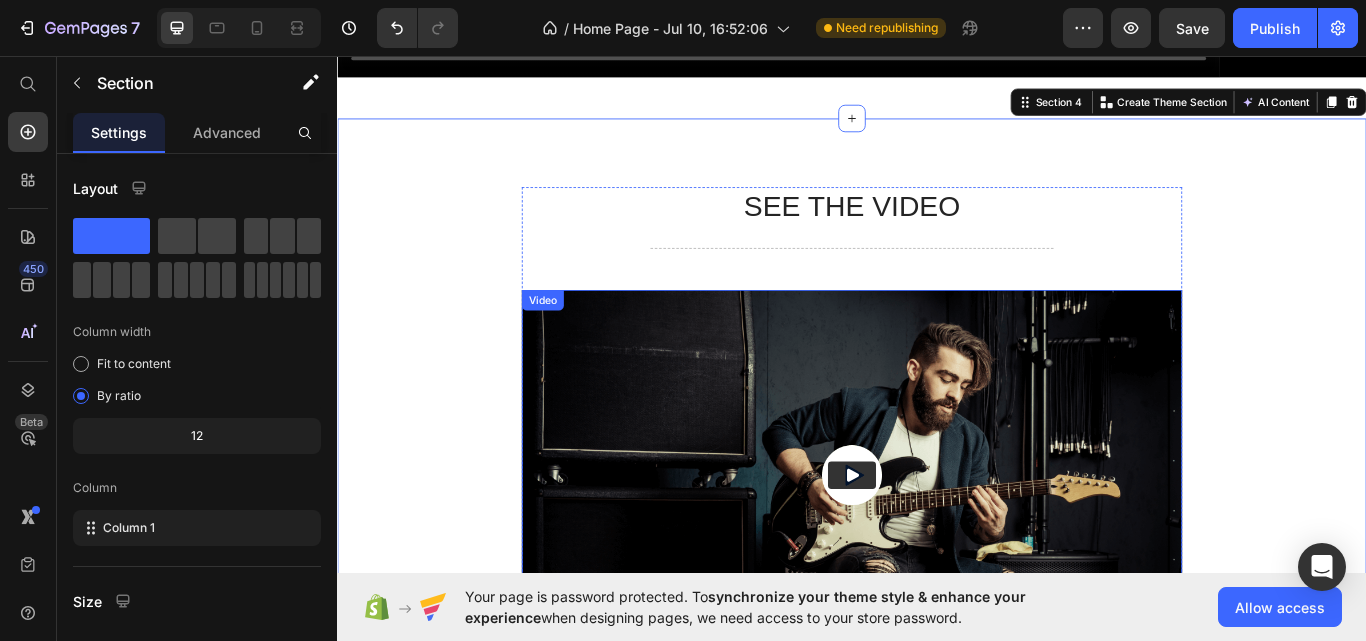 scroll, scrollTop: 1448, scrollLeft: 0, axis: vertical 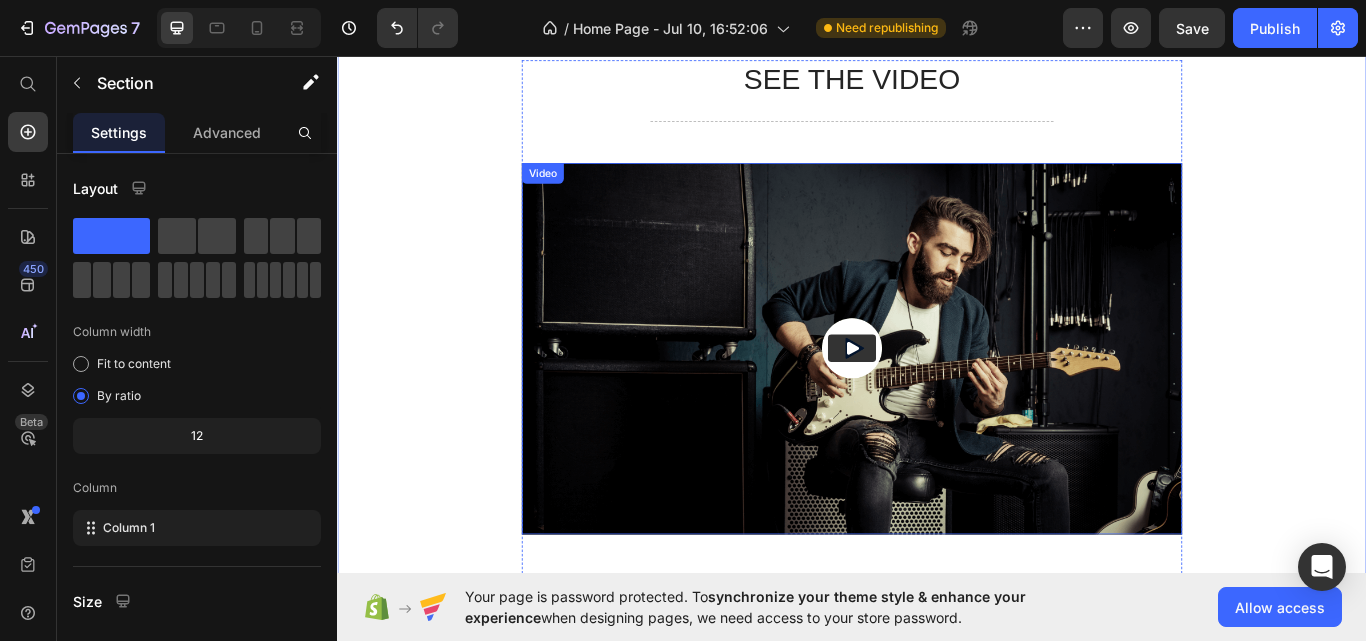 click at bounding box center [937, 398] 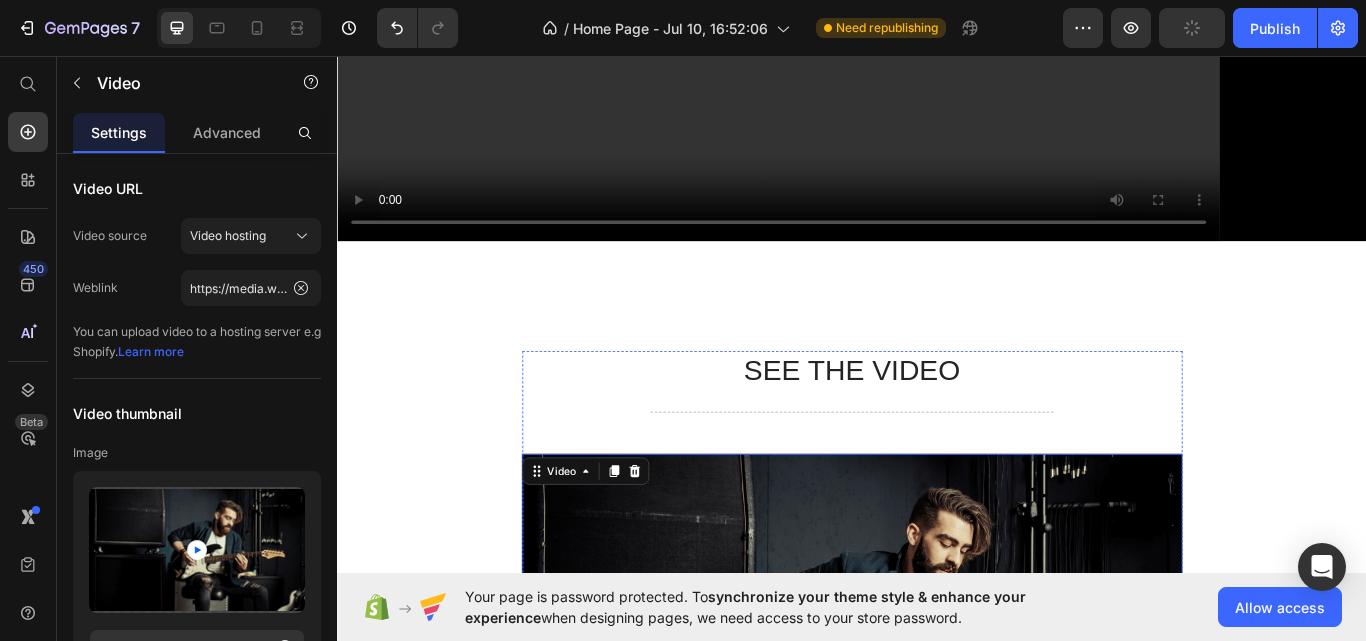 scroll, scrollTop: 1107, scrollLeft: 0, axis: vertical 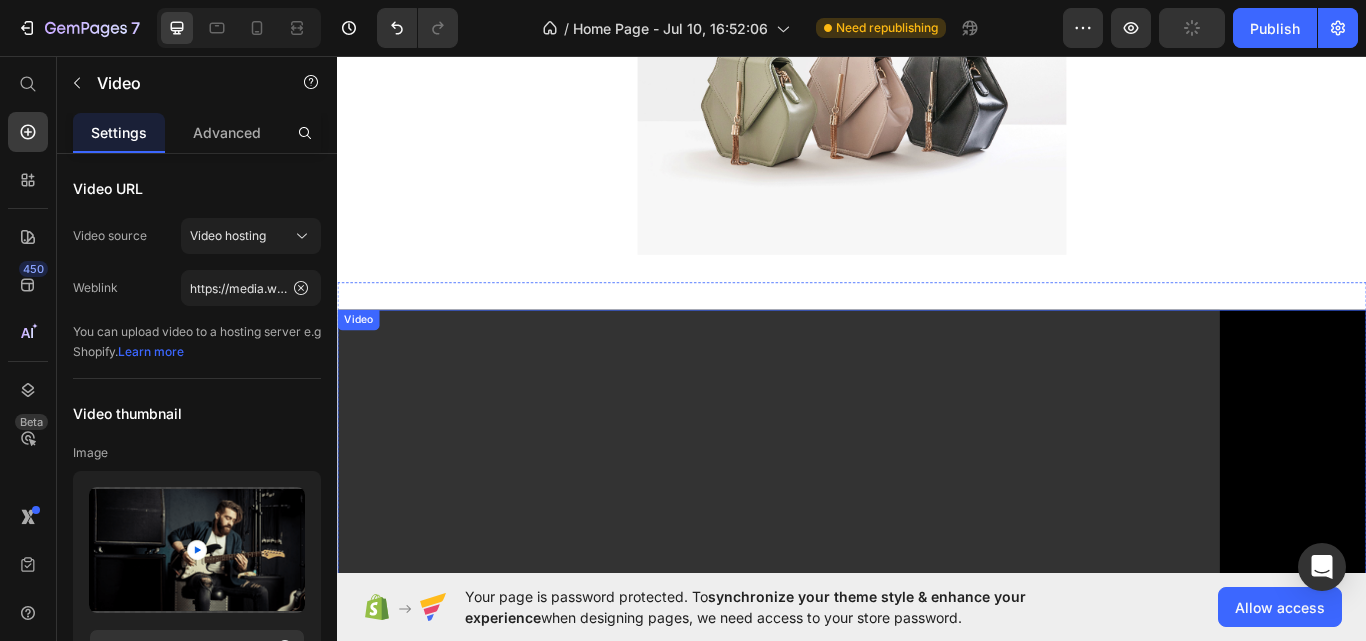 type on "https://cdn.shopify.com/s/files/1/0697/0749/7654/files/gempages_574921124018651935-f0554d69-bb83-4b49-be0c-047940c3813a.png" 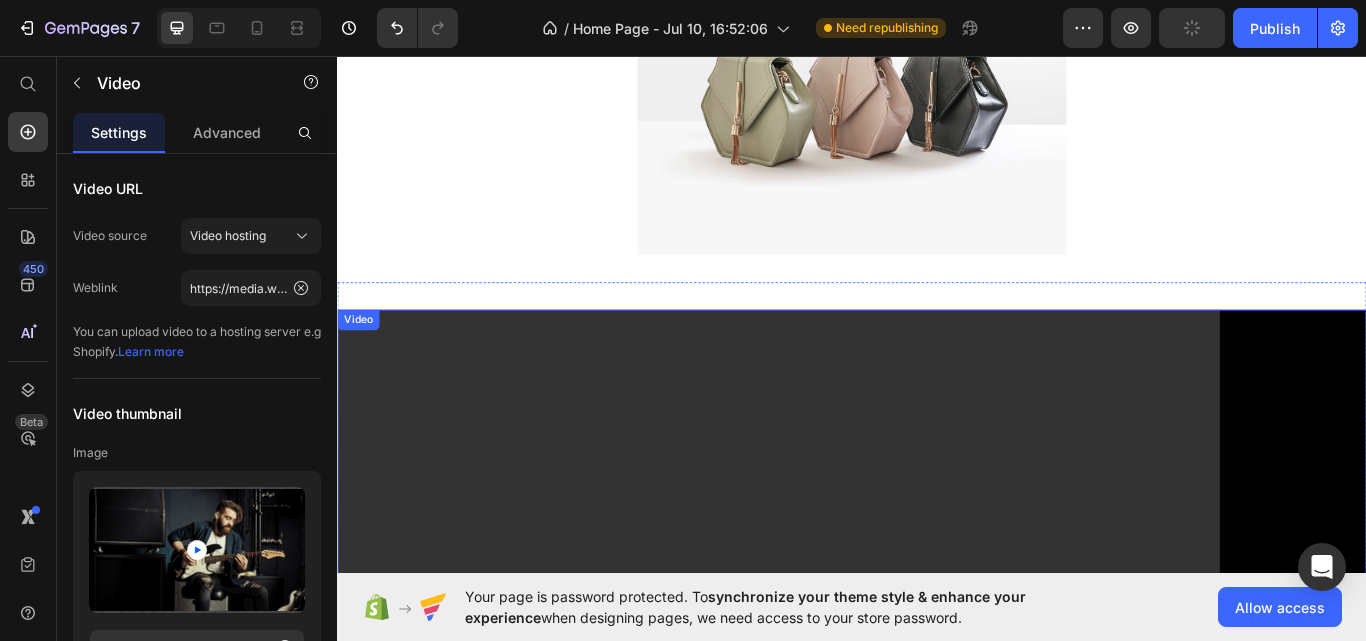 scroll, scrollTop: 353, scrollLeft: 0, axis: vertical 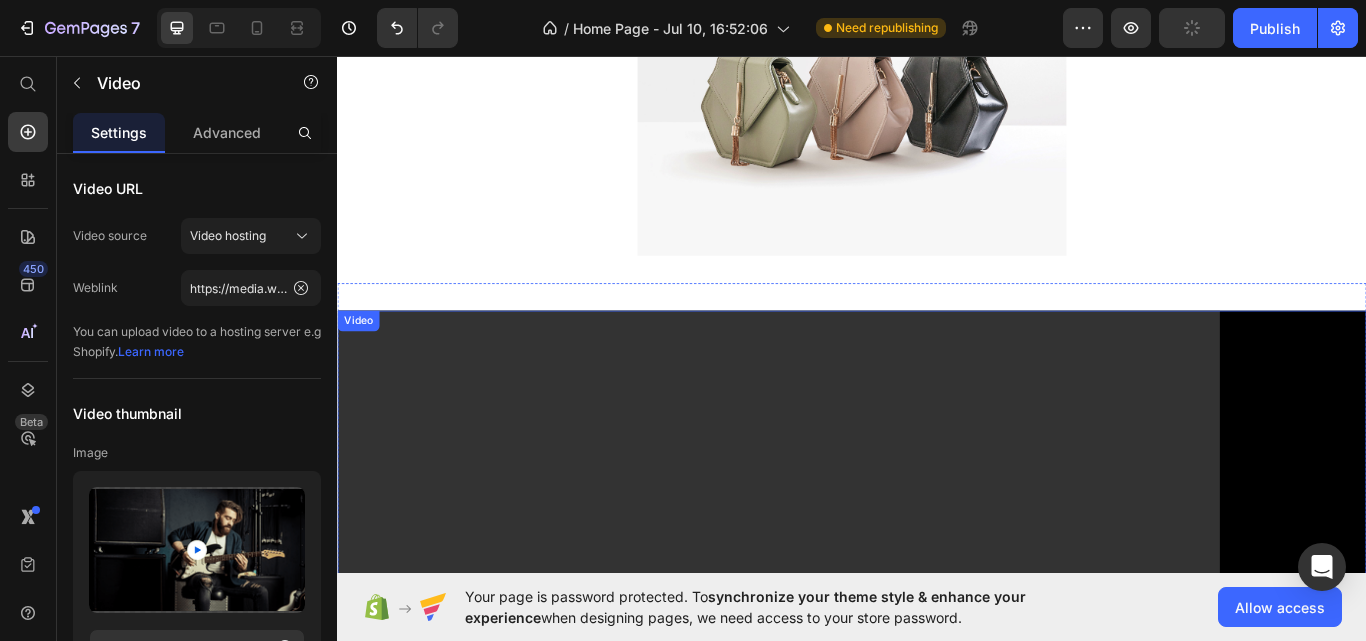 click at bounding box center [937, 691] 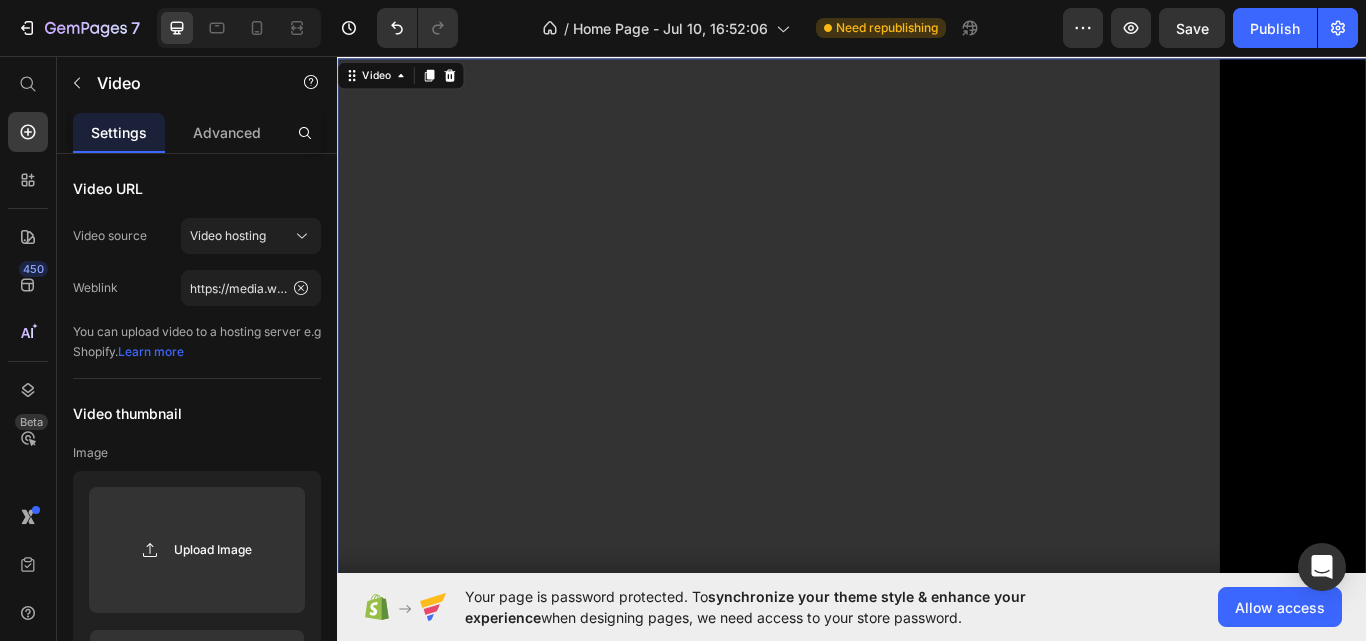 scroll, scrollTop: 648, scrollLeft: 0, axis: vertical 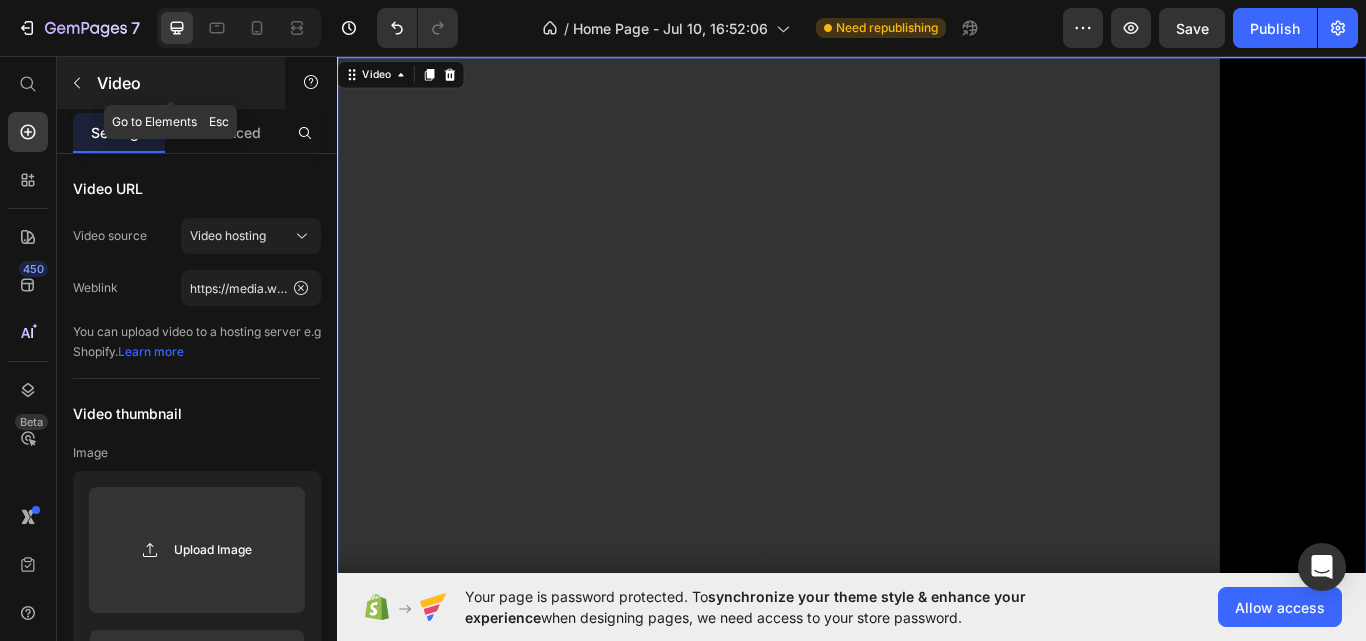 click at bounding box center [77, 83] 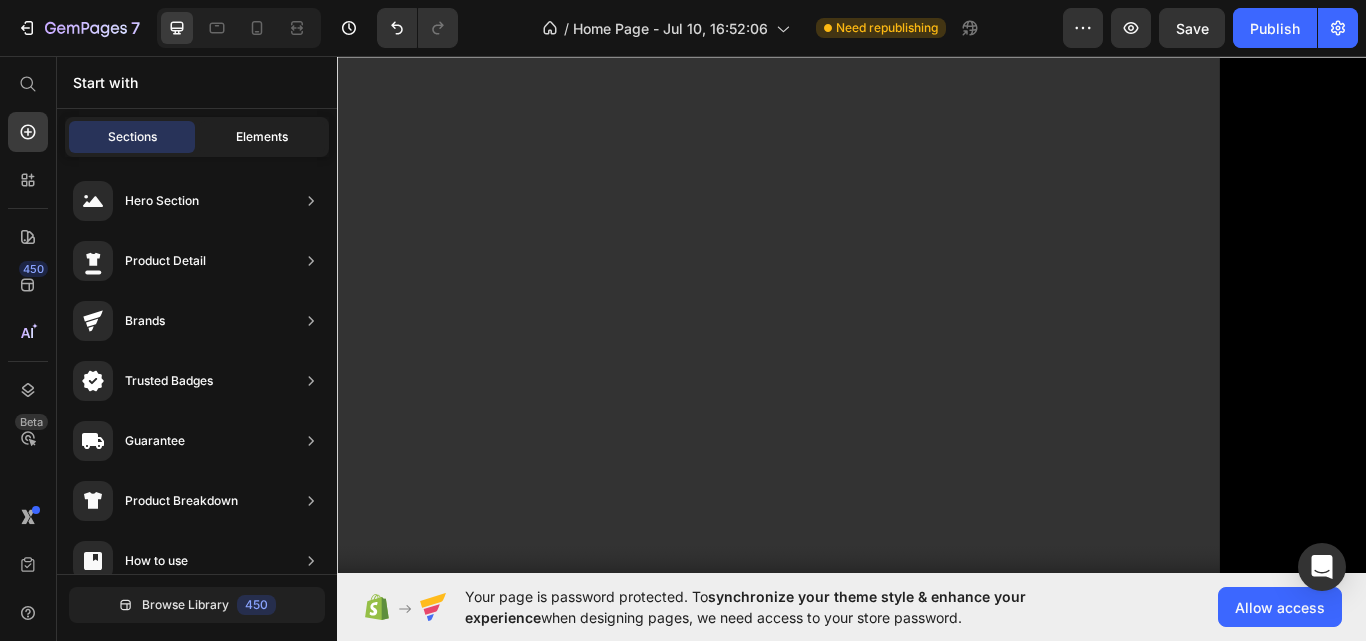 click on "Elements" at bounding box center [262, 137] 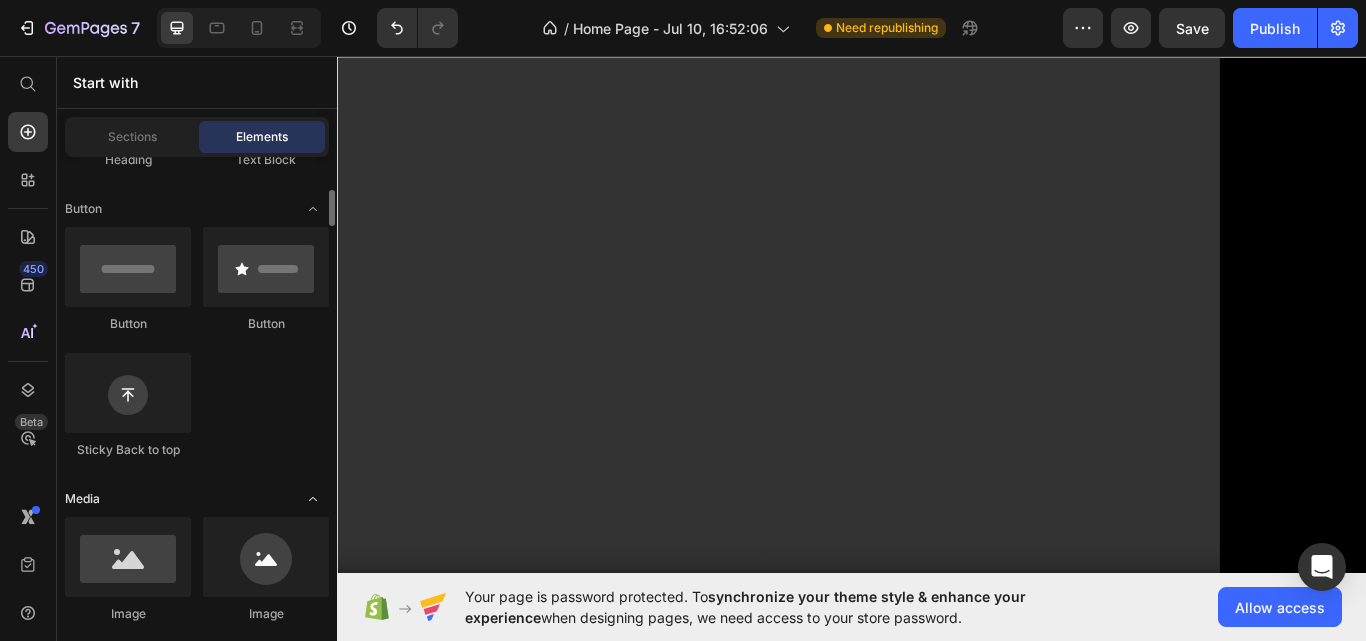 scroll, scrollTop: 428, scrollLeft: 0, axis: vertical 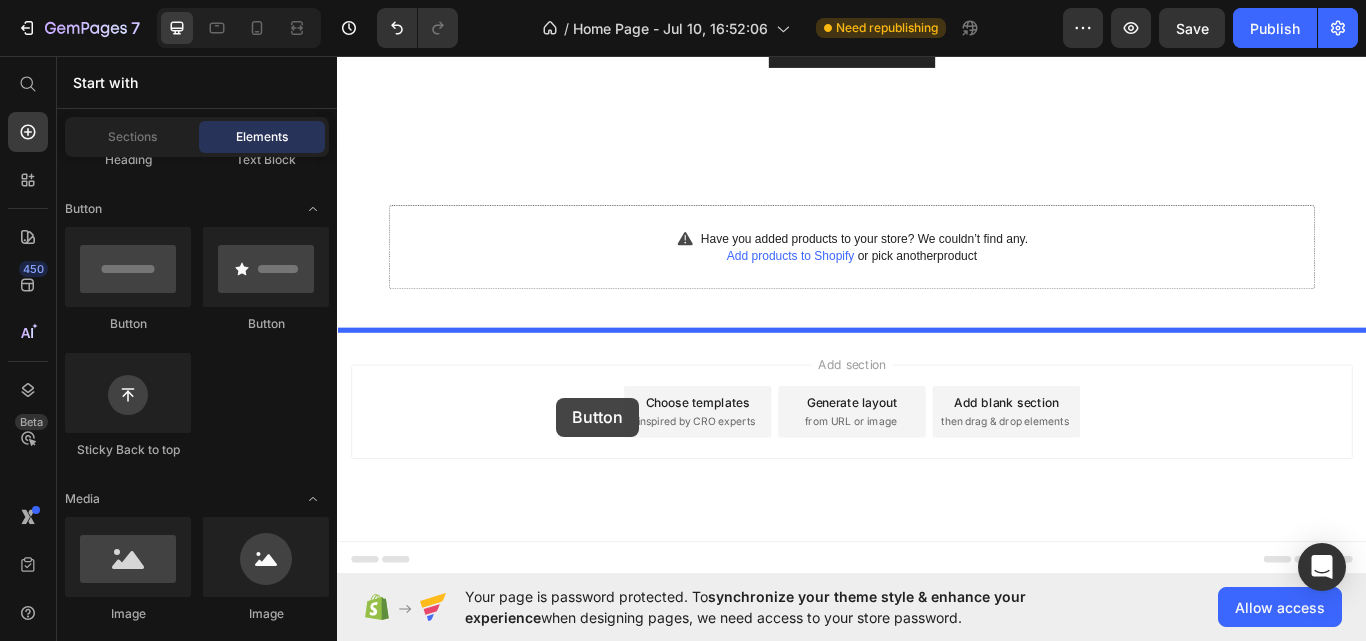 click at bounding box center [937, -777] 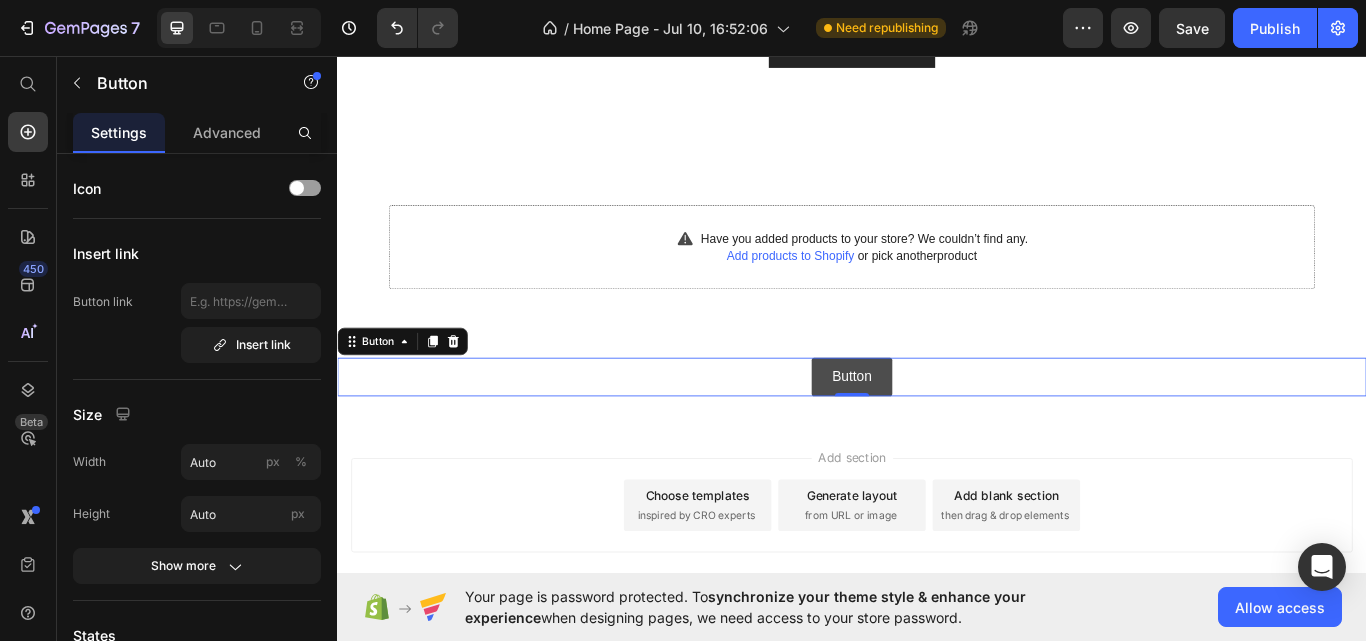 click on "Button" at bounding box center [937, 431] 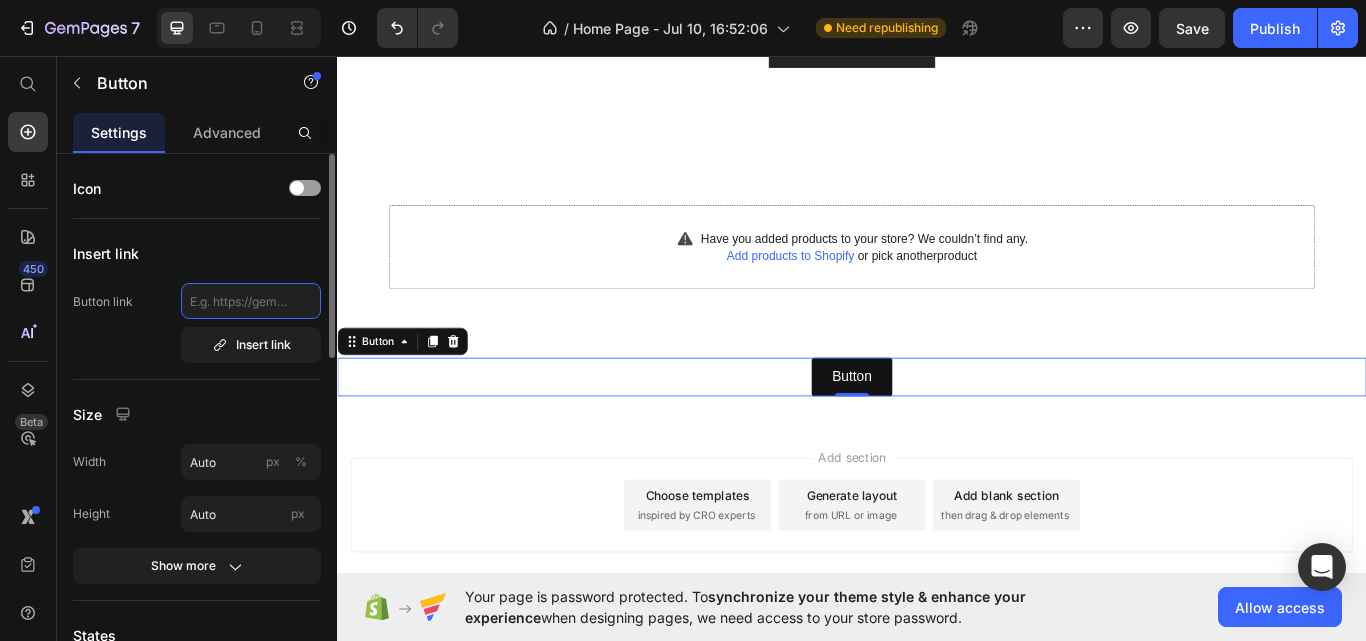 click 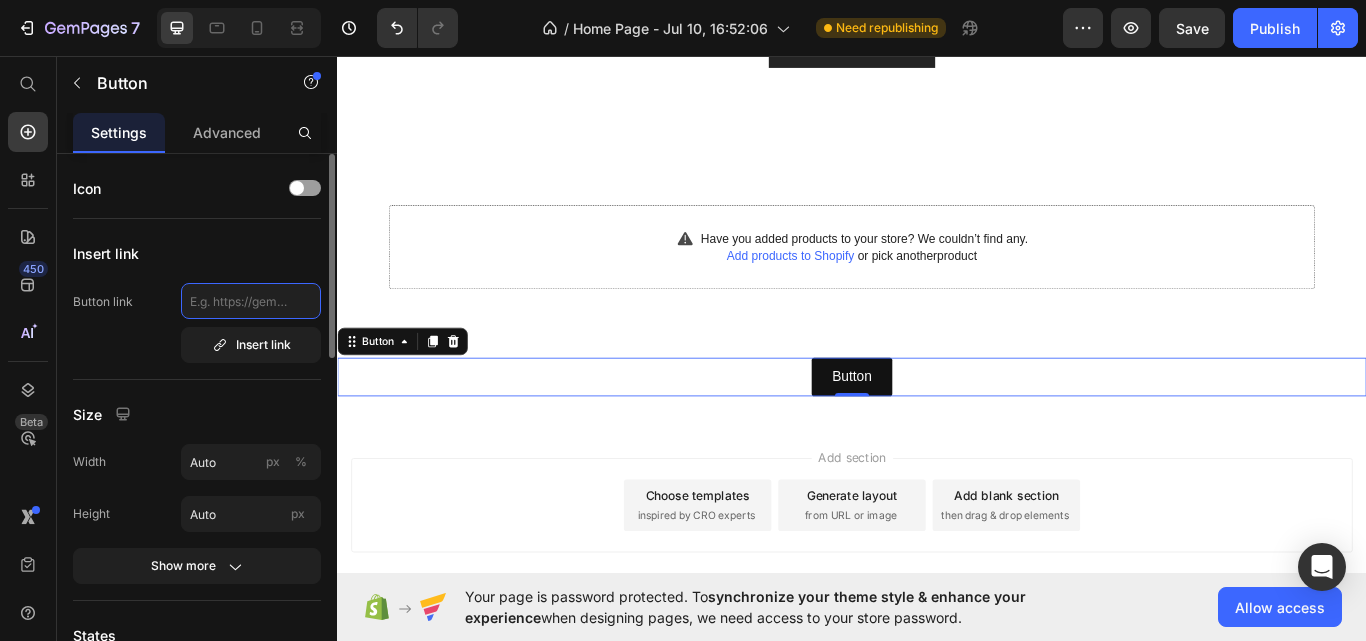 click 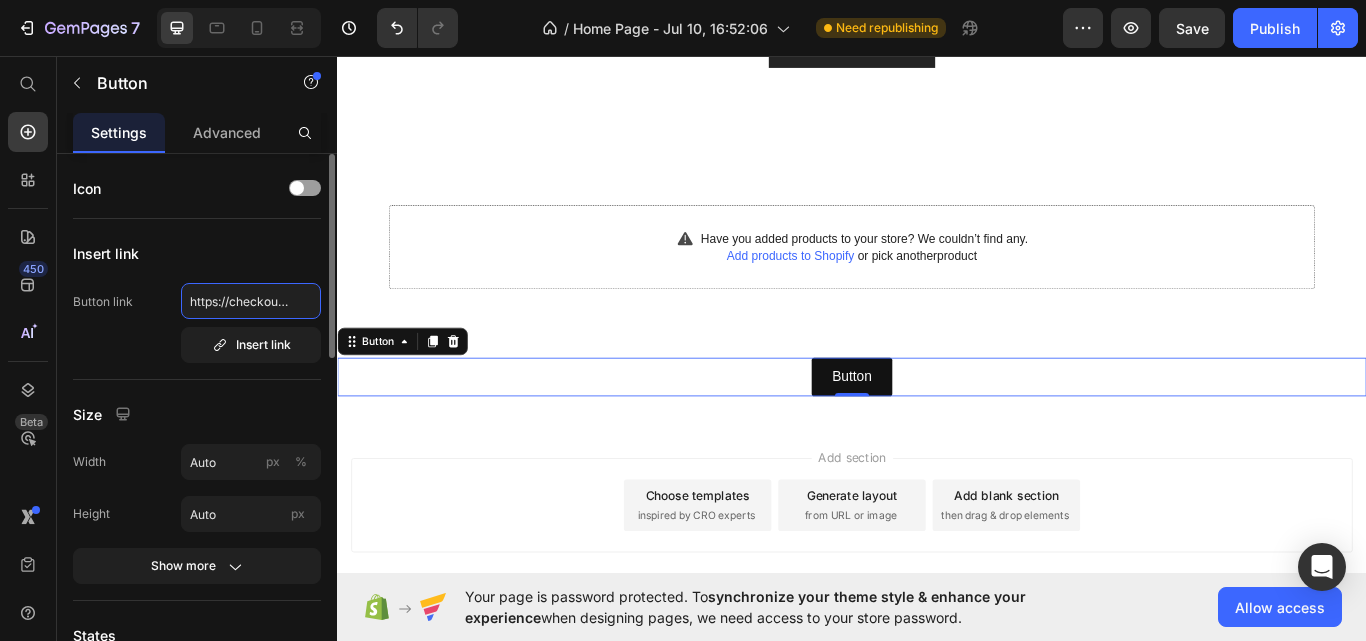 scroll, scrollTop: 0, scrollLeft: 159, axis: horizontal 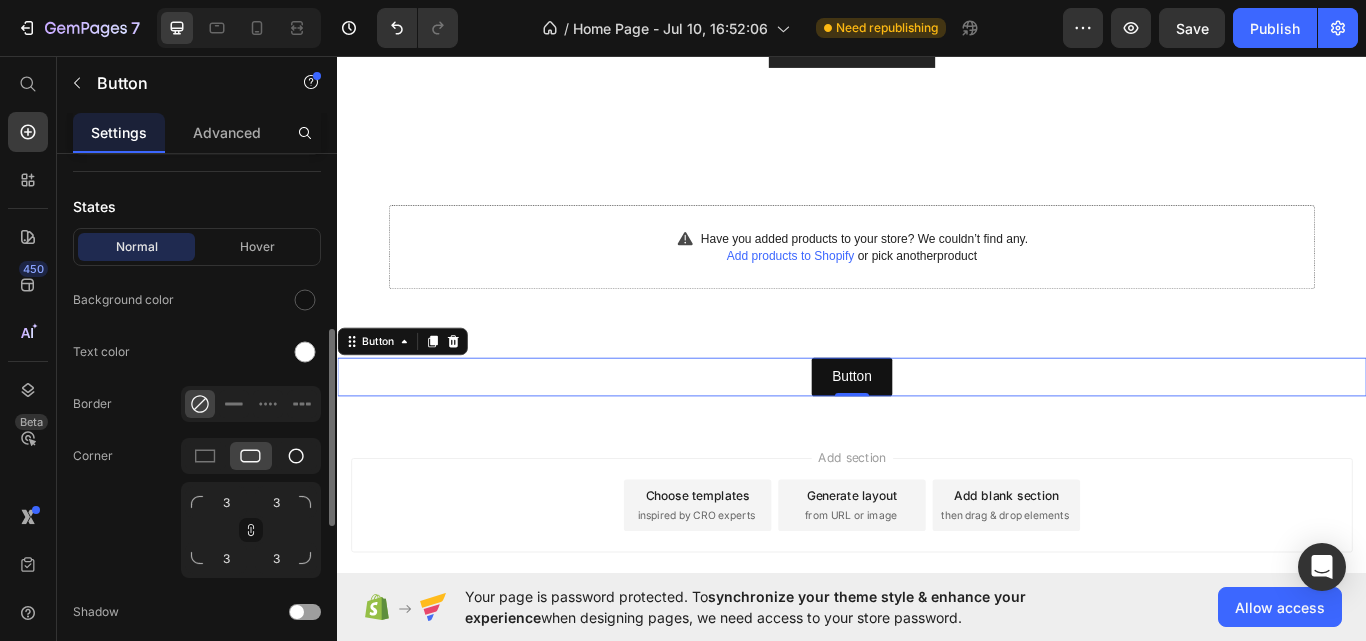 type on "https://checkout.tryfemina.com/checkout350" 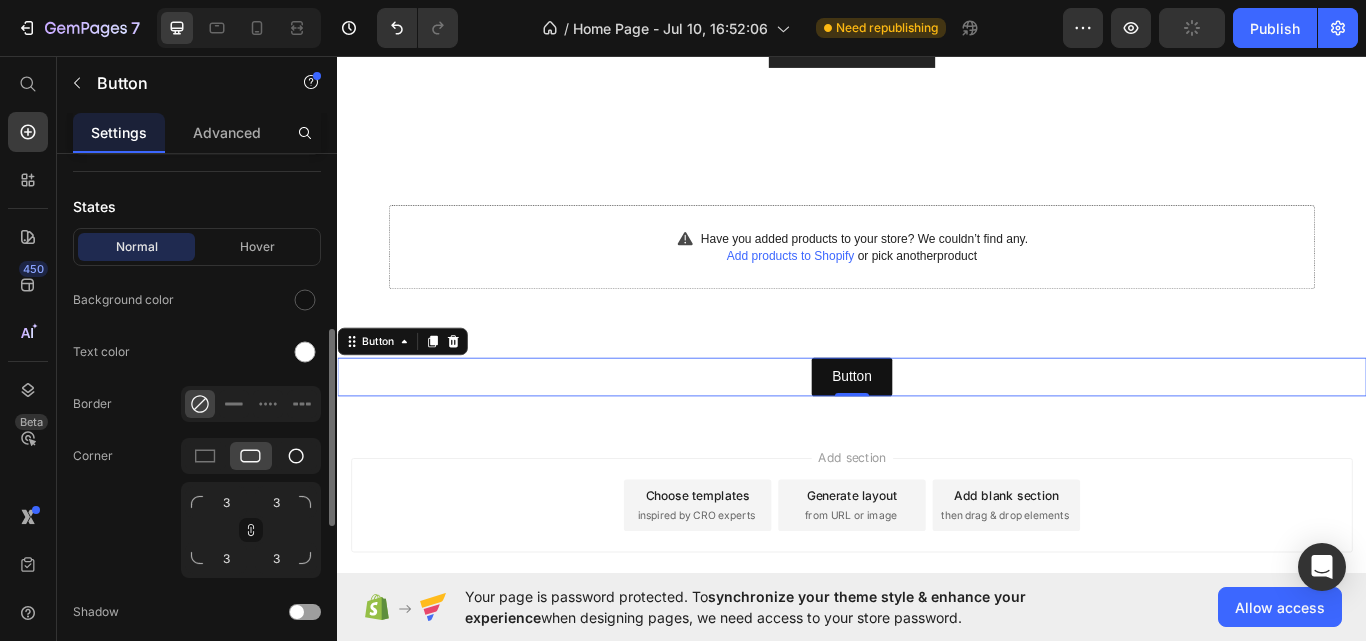 scroll, scrollTop: 0, scrollLeft: 0, axis: both 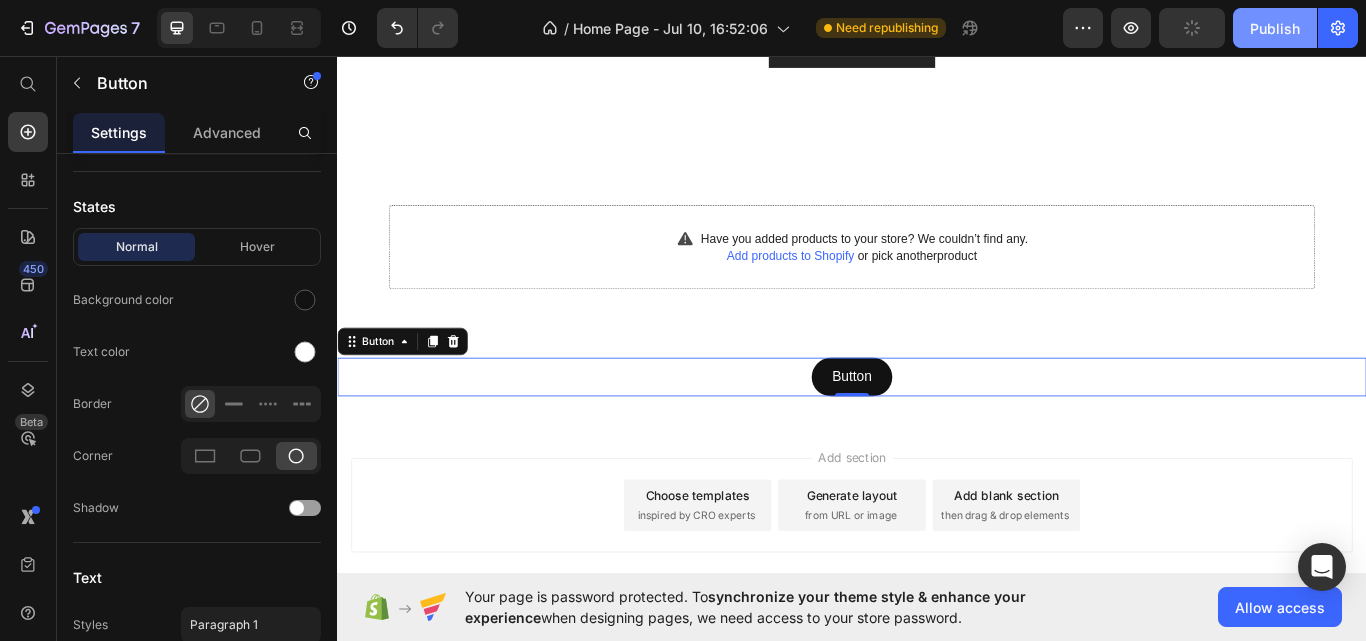 click on "Publish" at bounding box center (1275, 28) 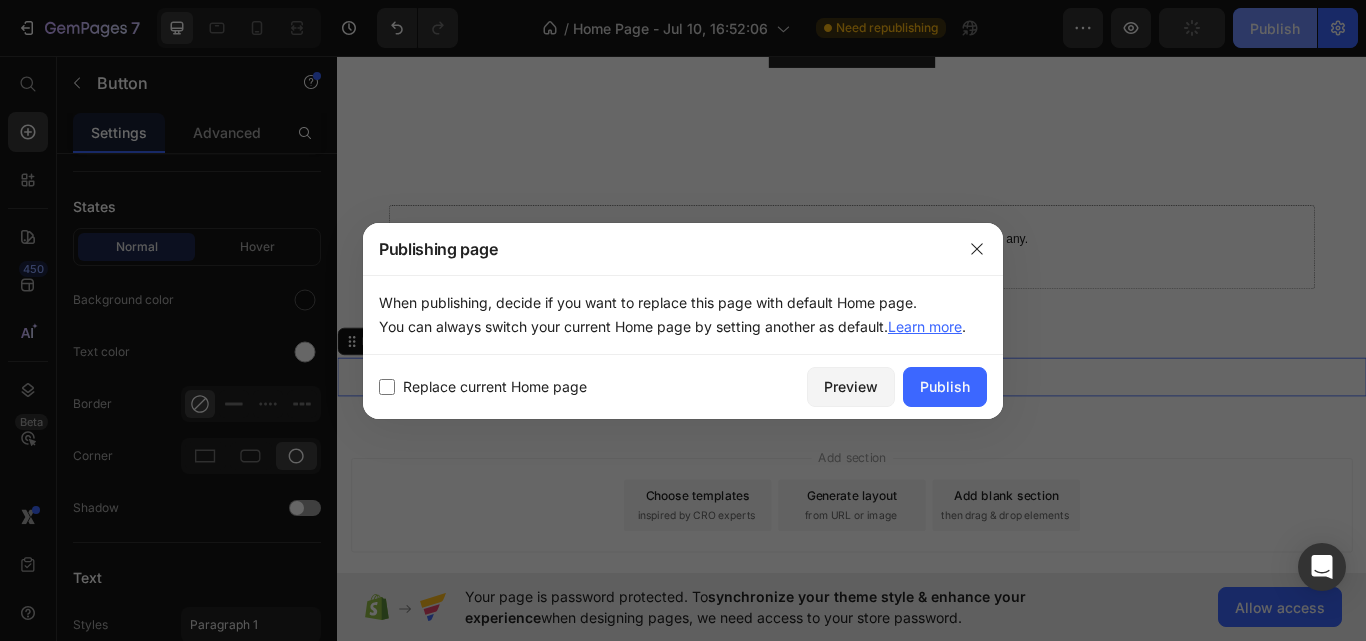 click at bounding box center [683, 320] 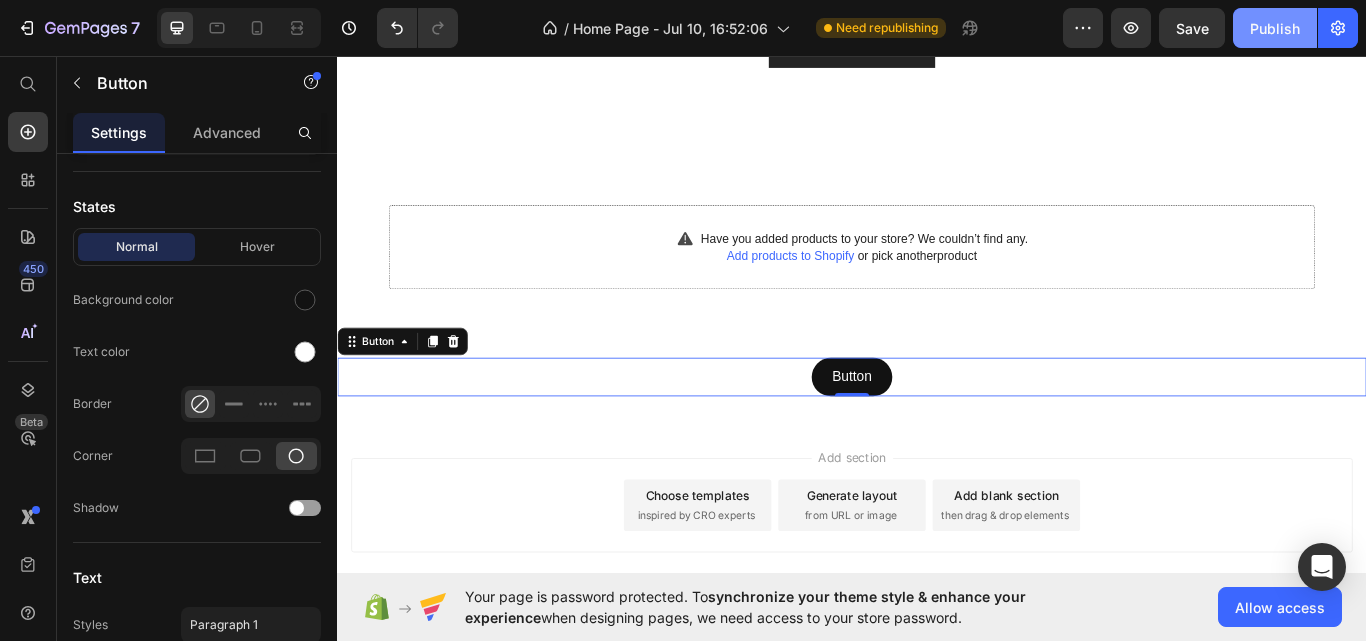 click on "Publish" at bounding box center (1275, 28) 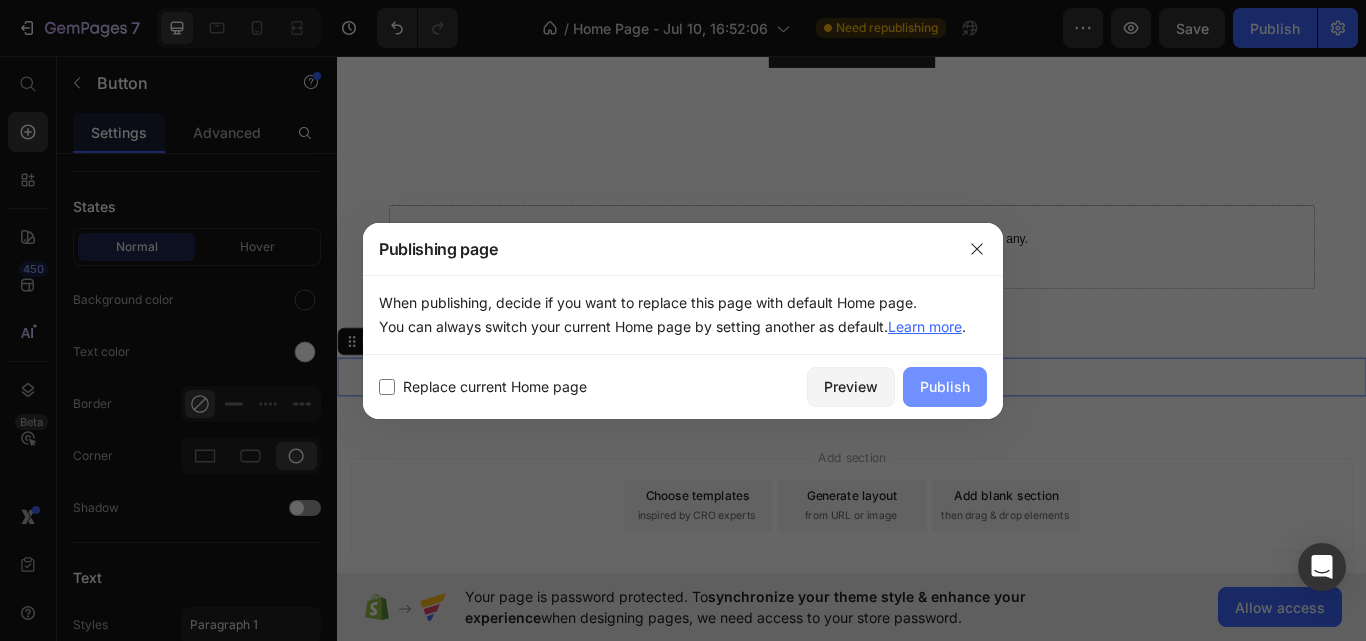 click on "Publish" at bounding box center (945, 386) 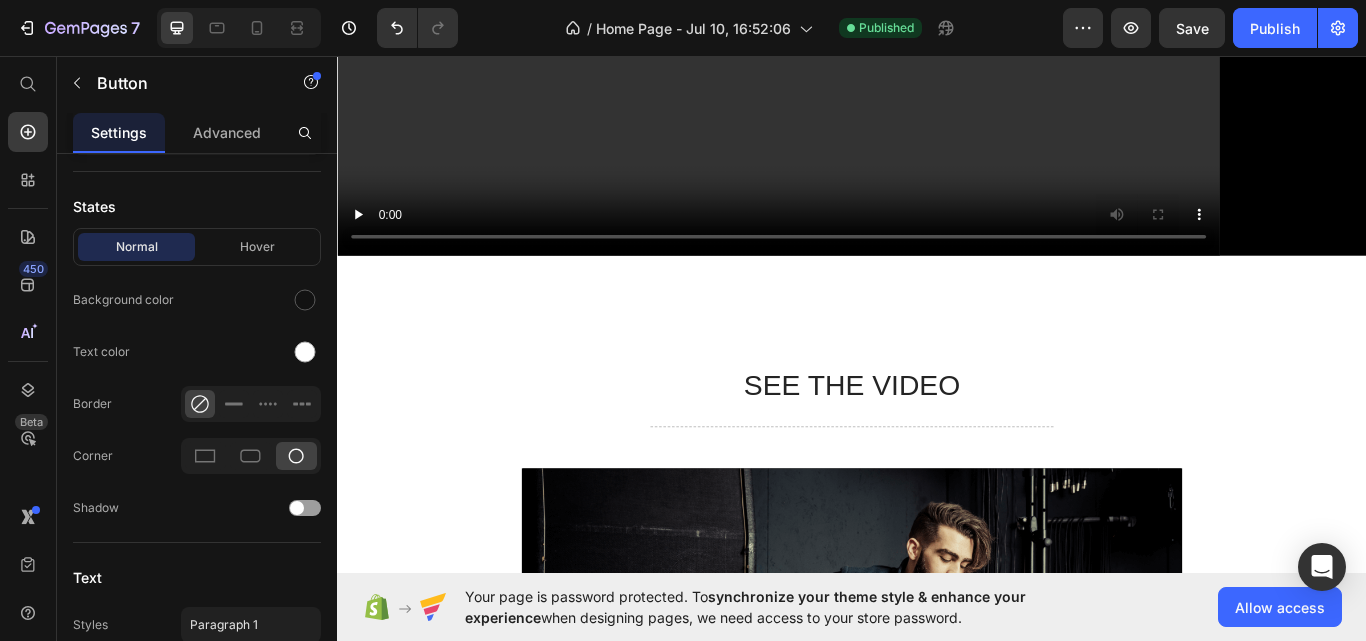 scroll, scrollTop: 956, scrollLeft: 0, axis: vertical 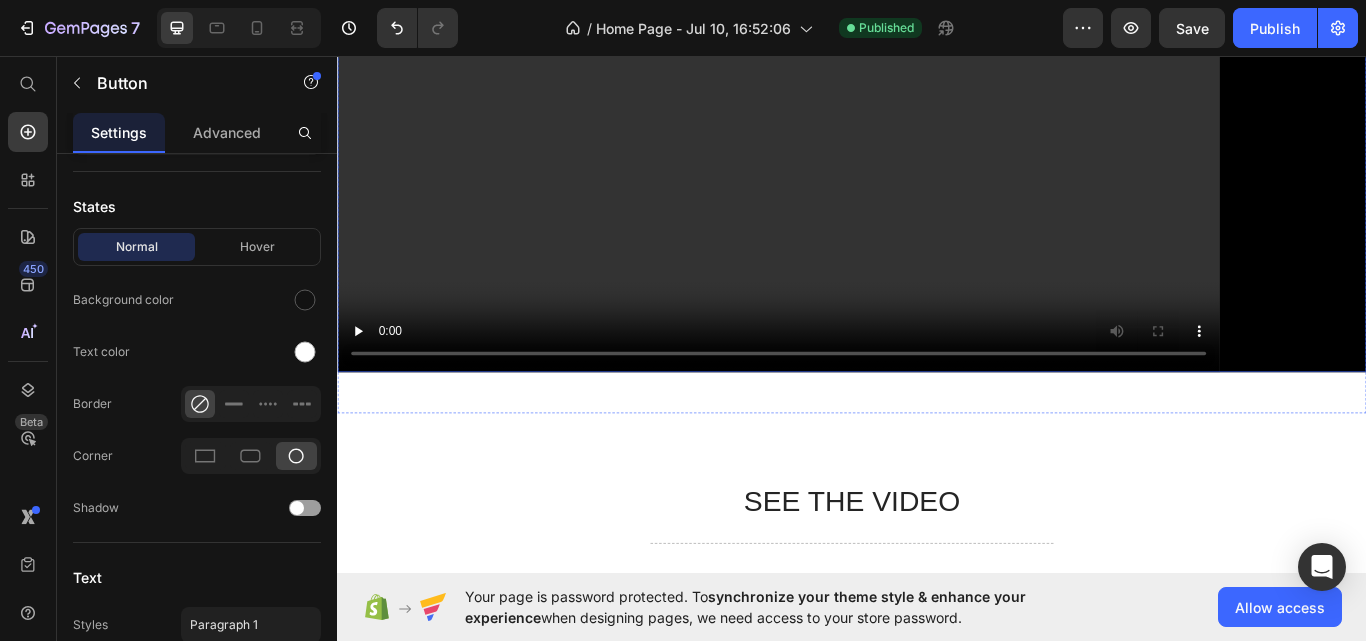 click at bounding box center (937, 88) 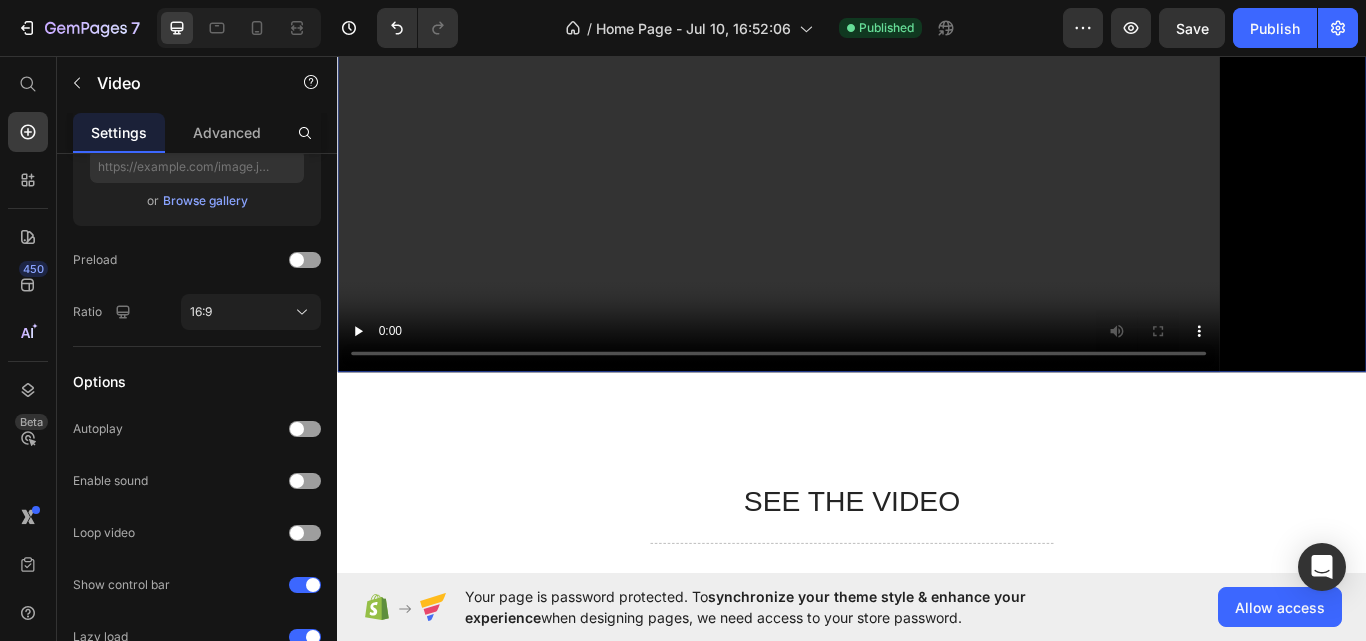 scroll, scrollTop: 0, scrollLeft: 0, axis: both 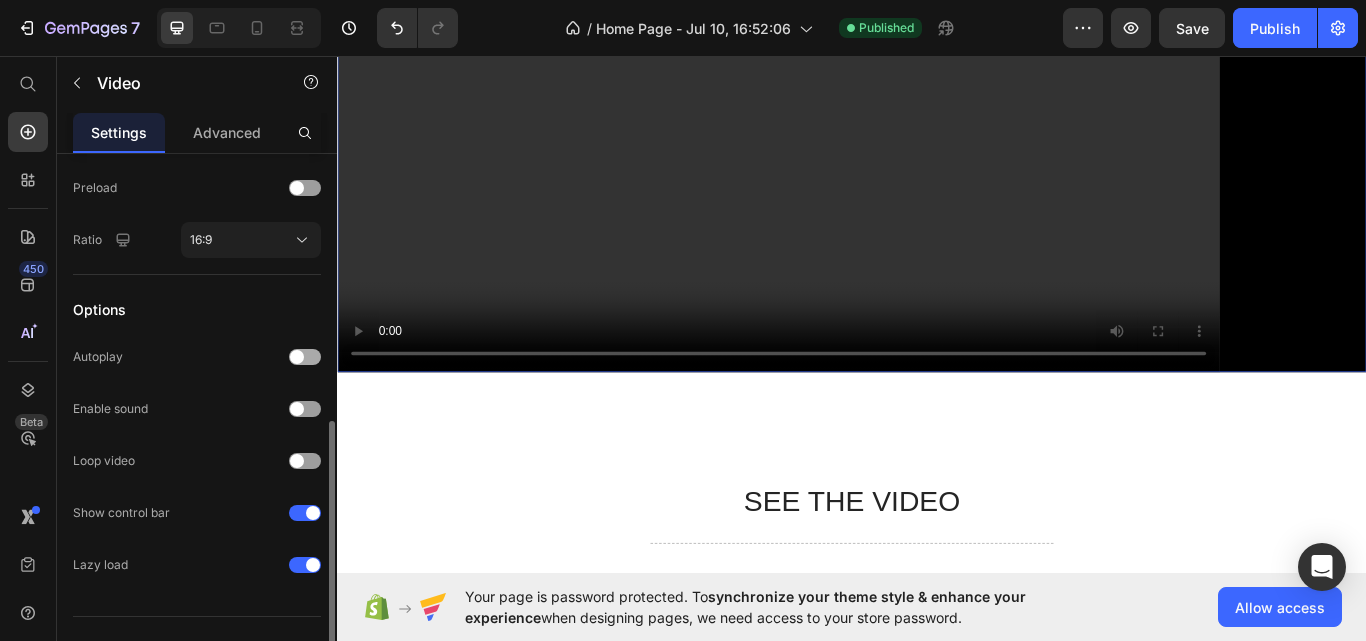 click at bounding box center [305, 357] 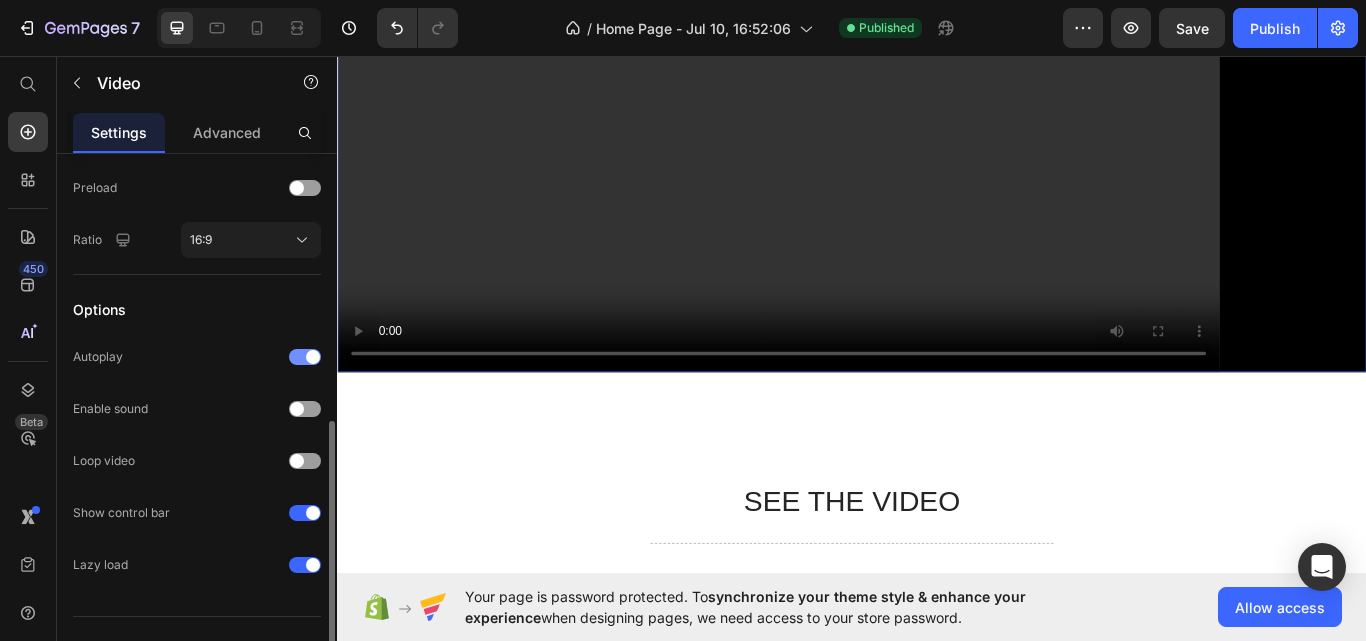 click at bounding box center [313, 357] 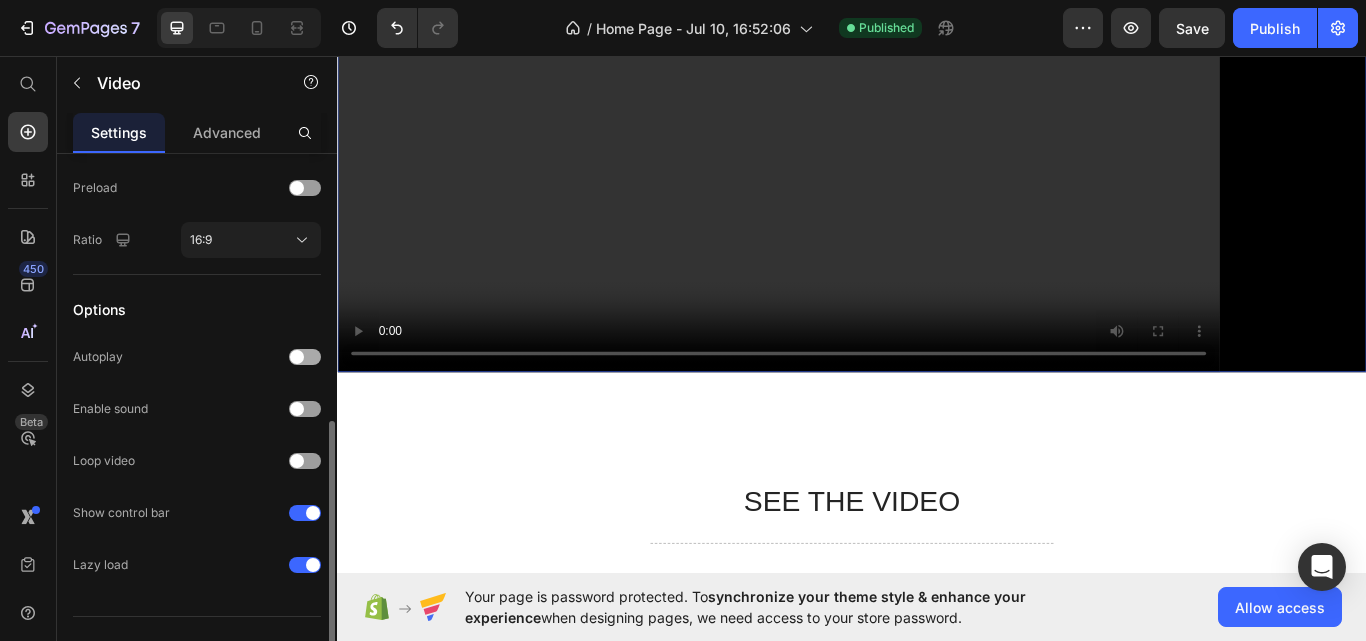 click at bounding box center (297, 357) 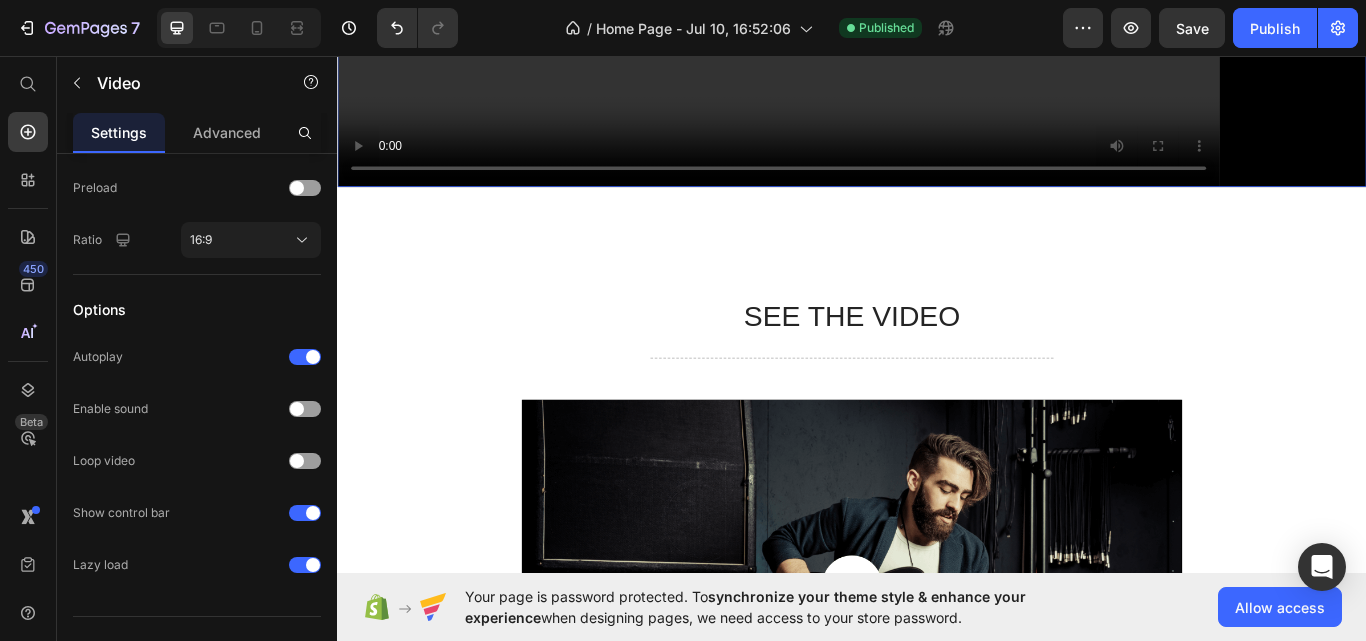 scroll, scrollTop: 1173, scrollLeft: 0, axis: vertical 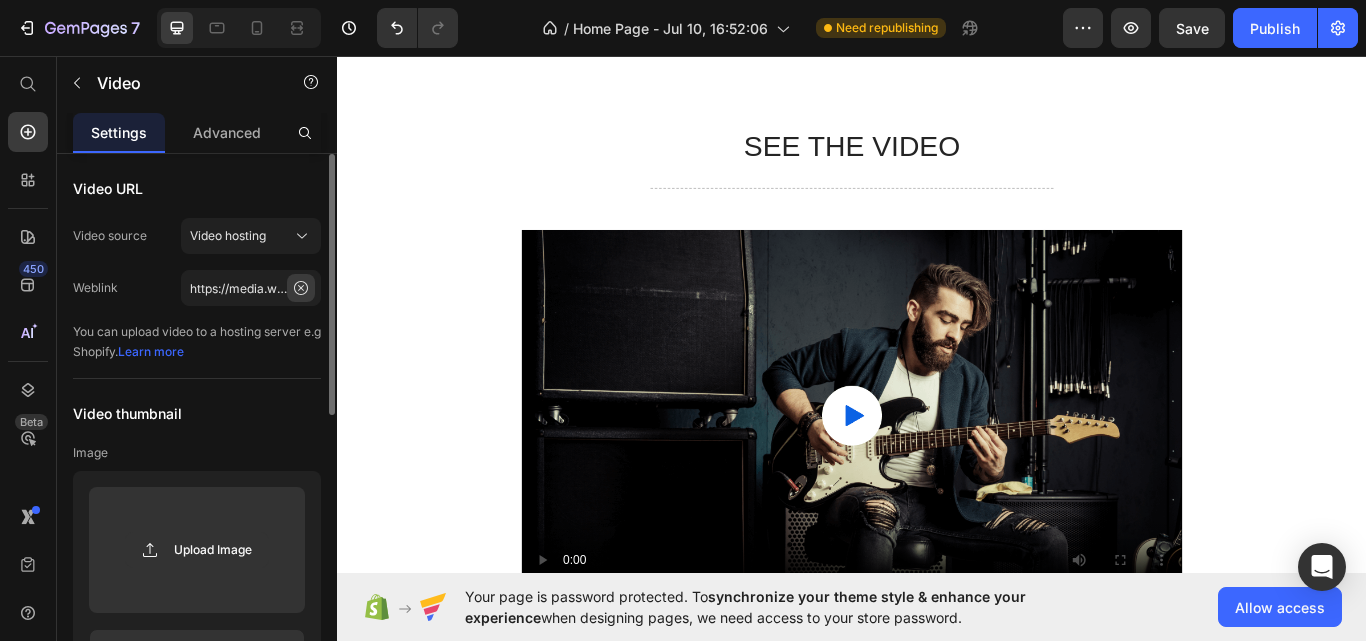 click 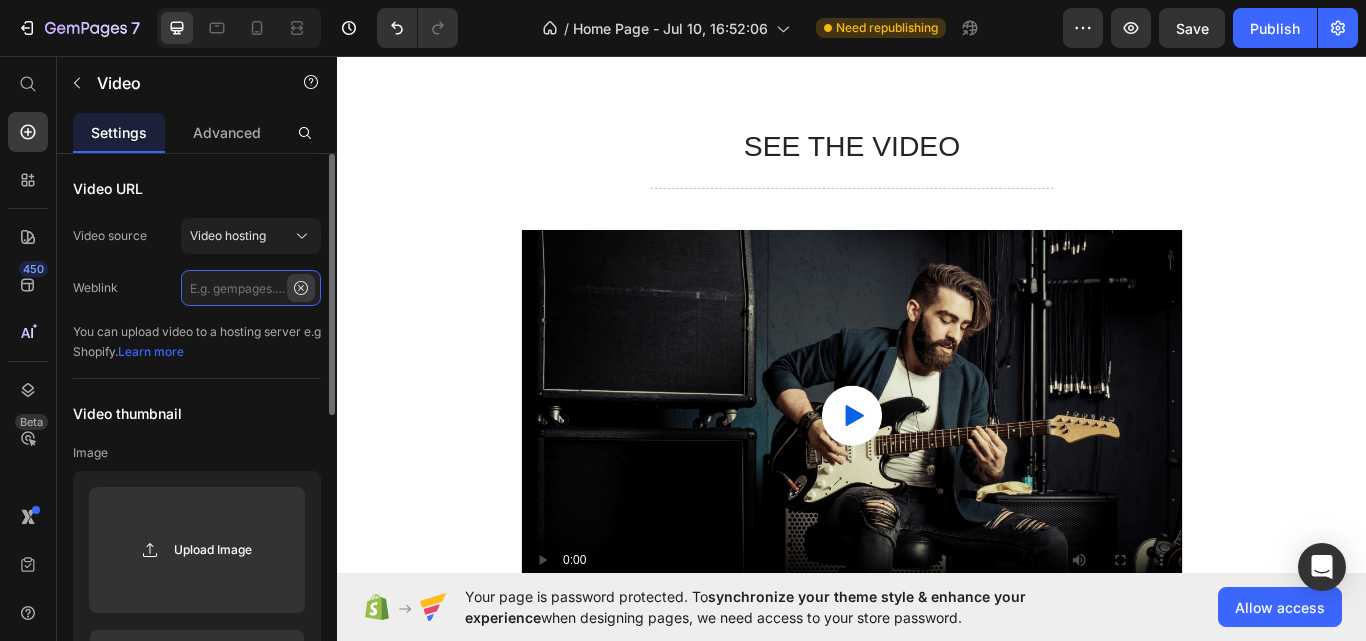 scroll, scrollTop: 0, scrollLeft: 0, axis: both 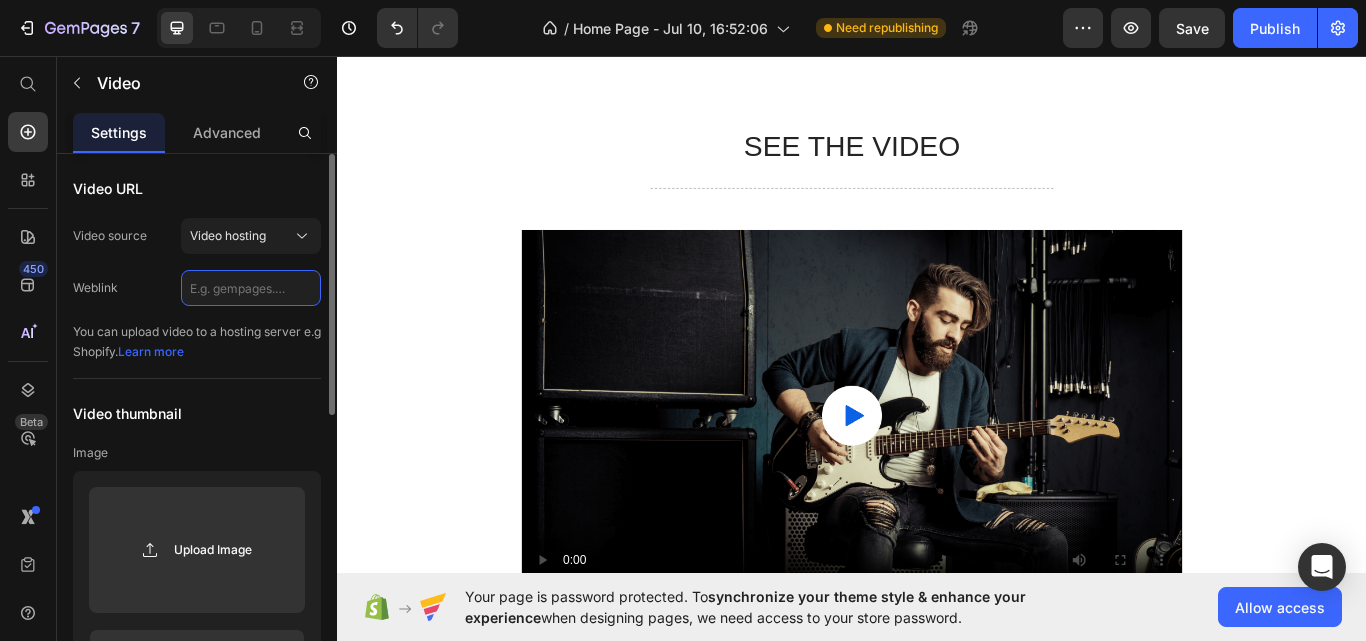 click 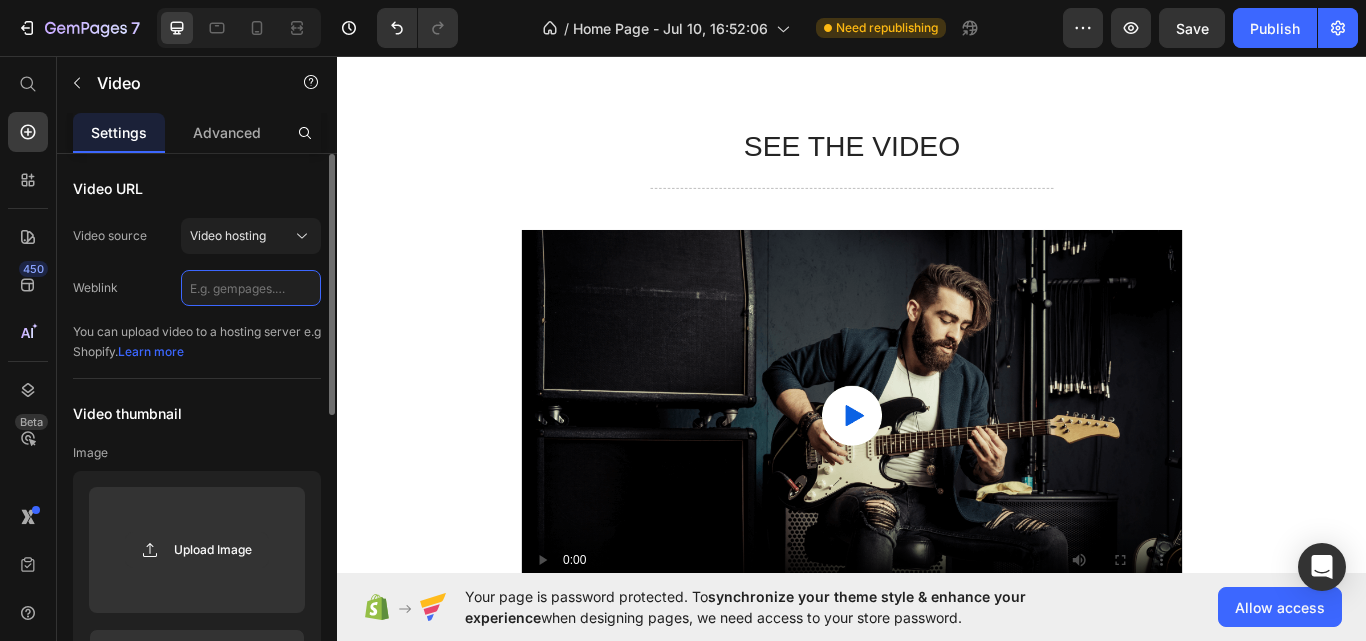 click 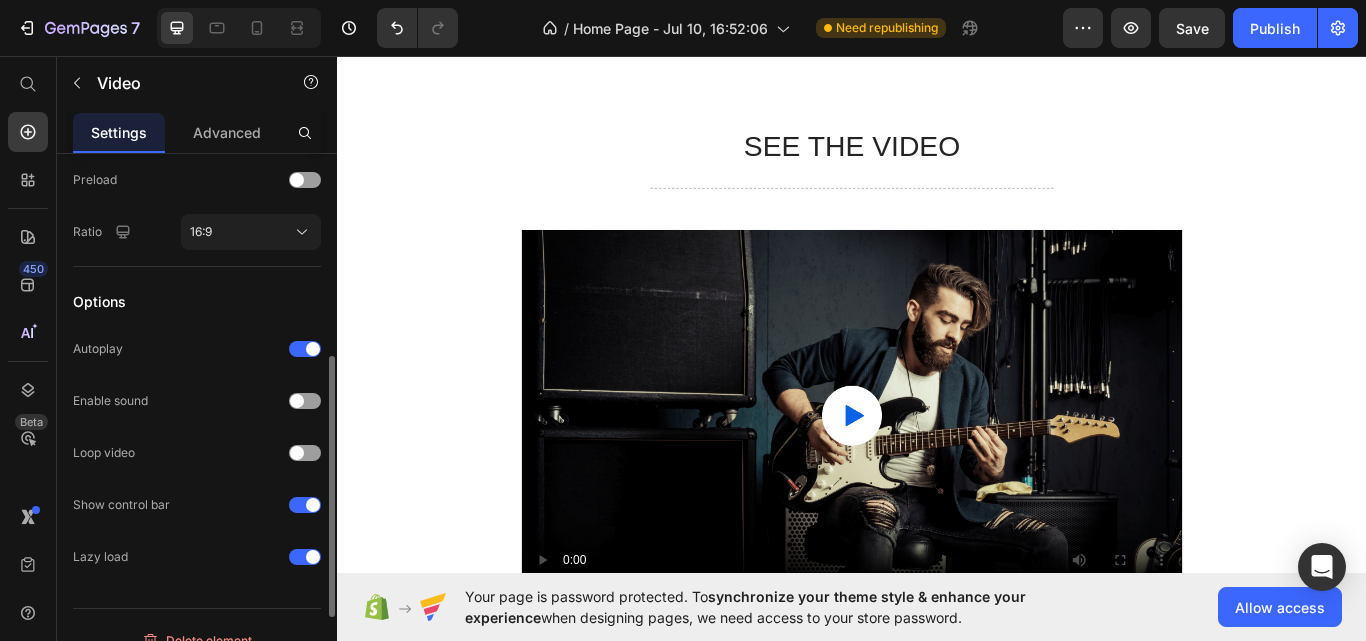 scroll, scrollTop: 586, scrollLeft: 0, axis: vertical 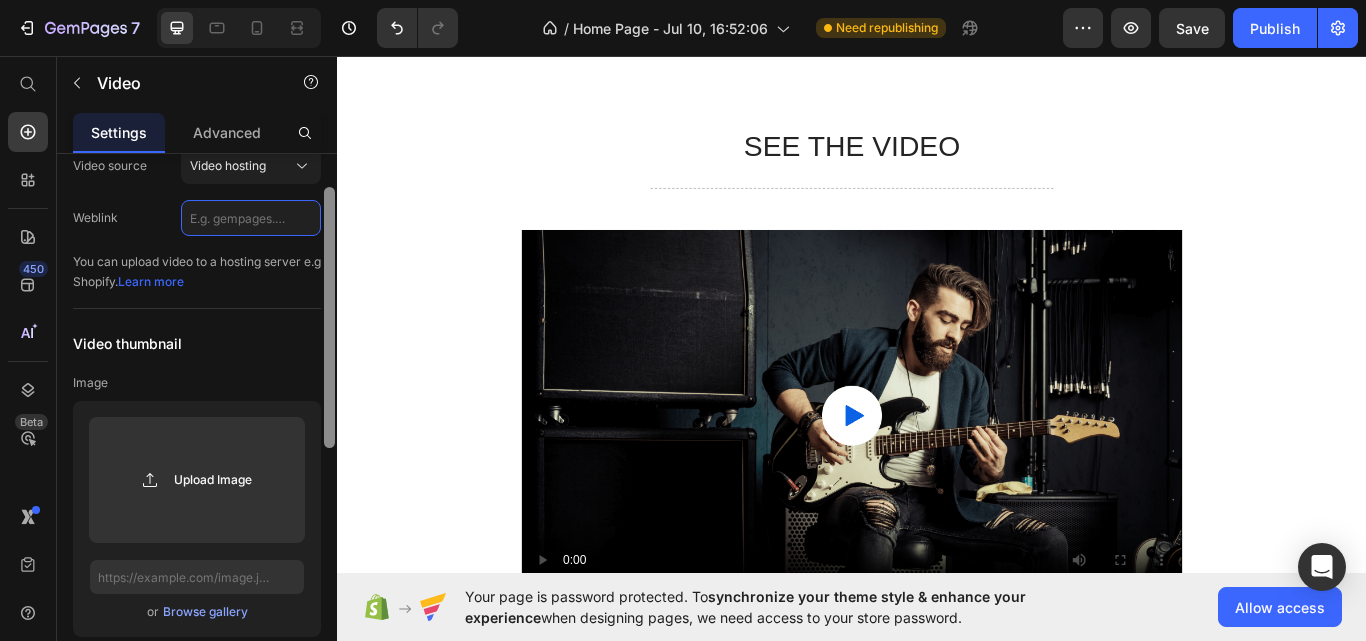drag, startPoint x: 327, startPoint y: 450, endPoint x: 335, endPoint y: 201, distance: 249.12848 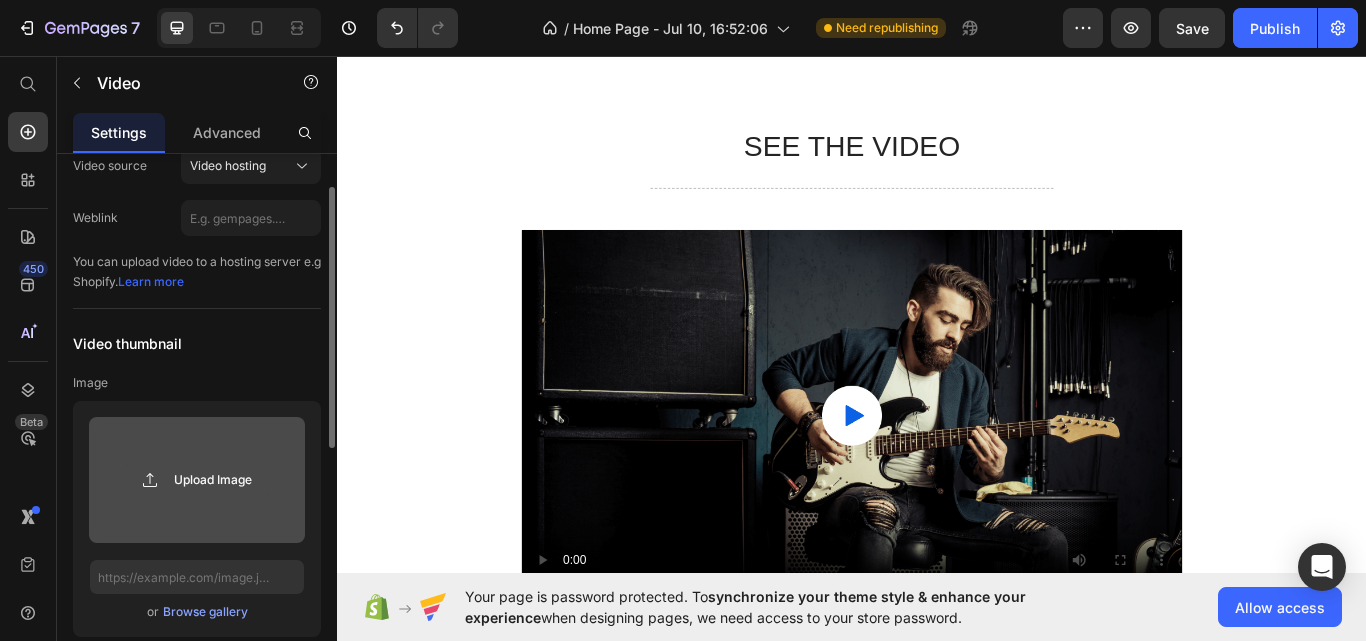 click 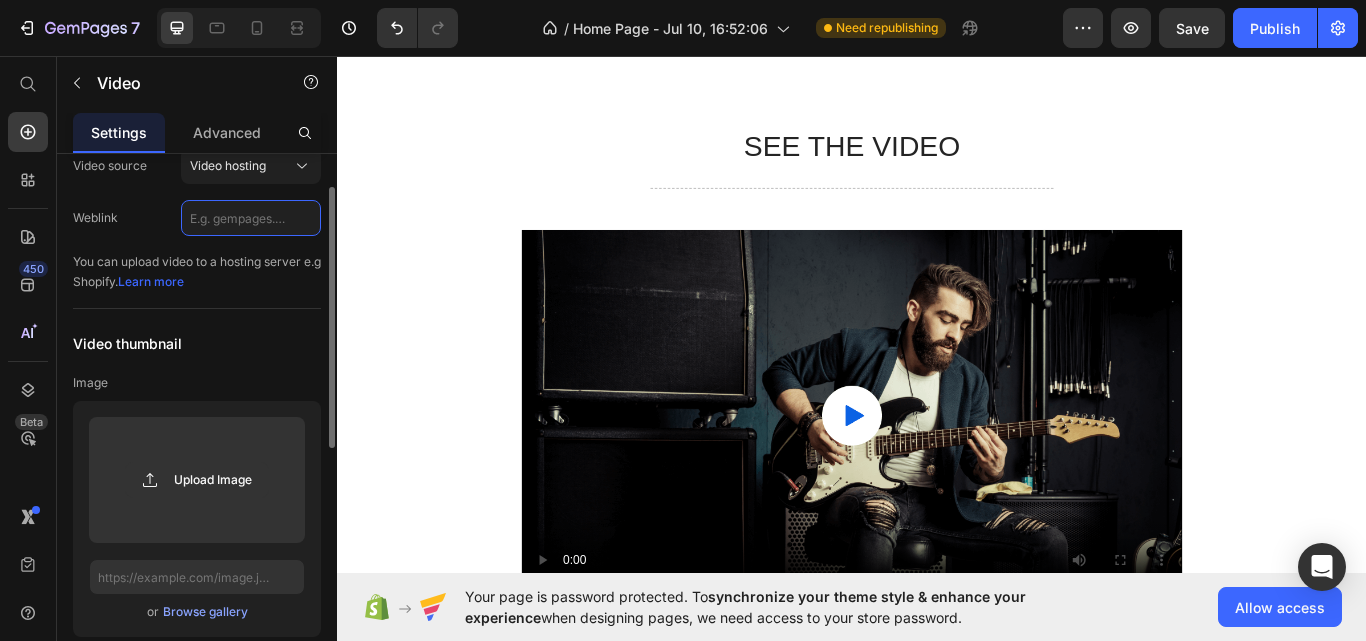 click 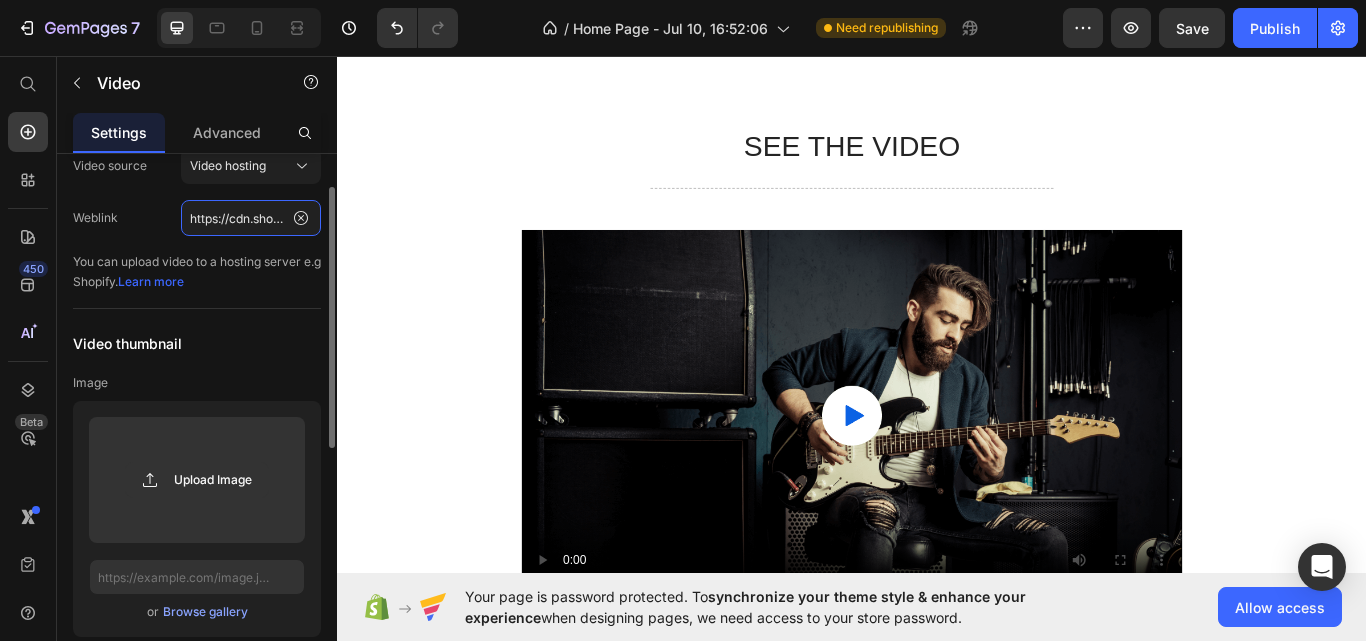scroll, scrollTop: 0, scrollLeft: 367, axis: horizontal 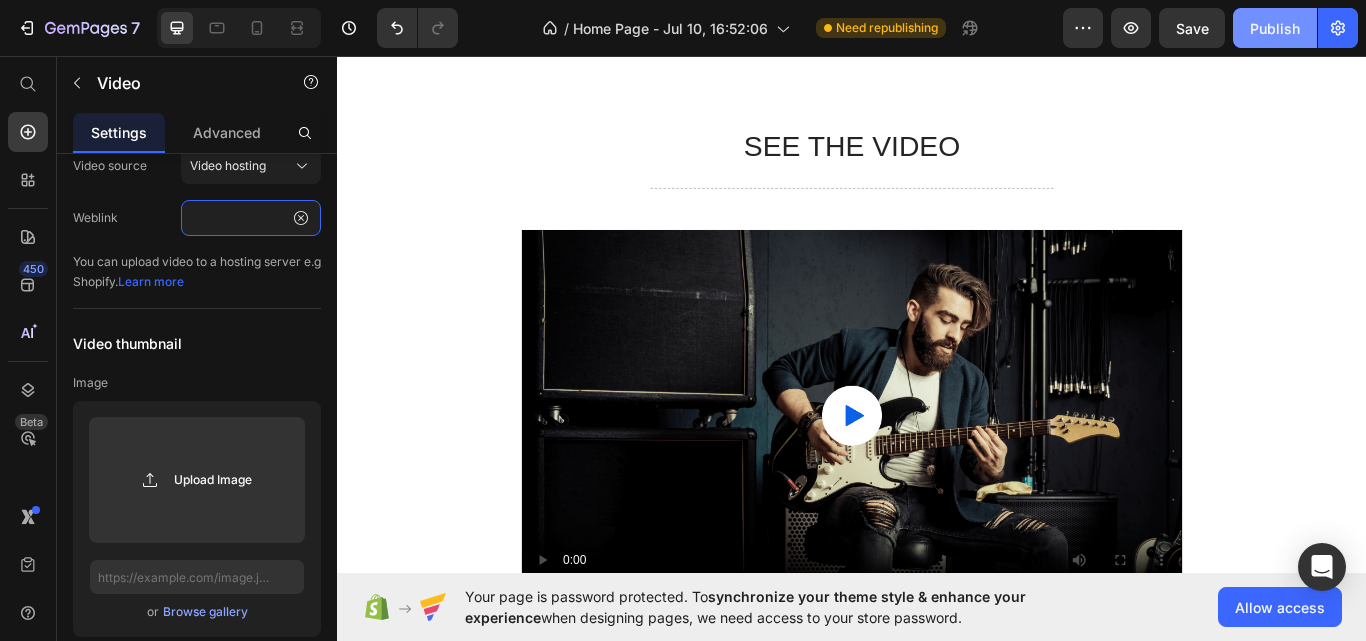 type on "https://cdn.shopify.com/videos/c/o/v/83cb08e5604f475c88293dcfa7f9e6e9.mp4" 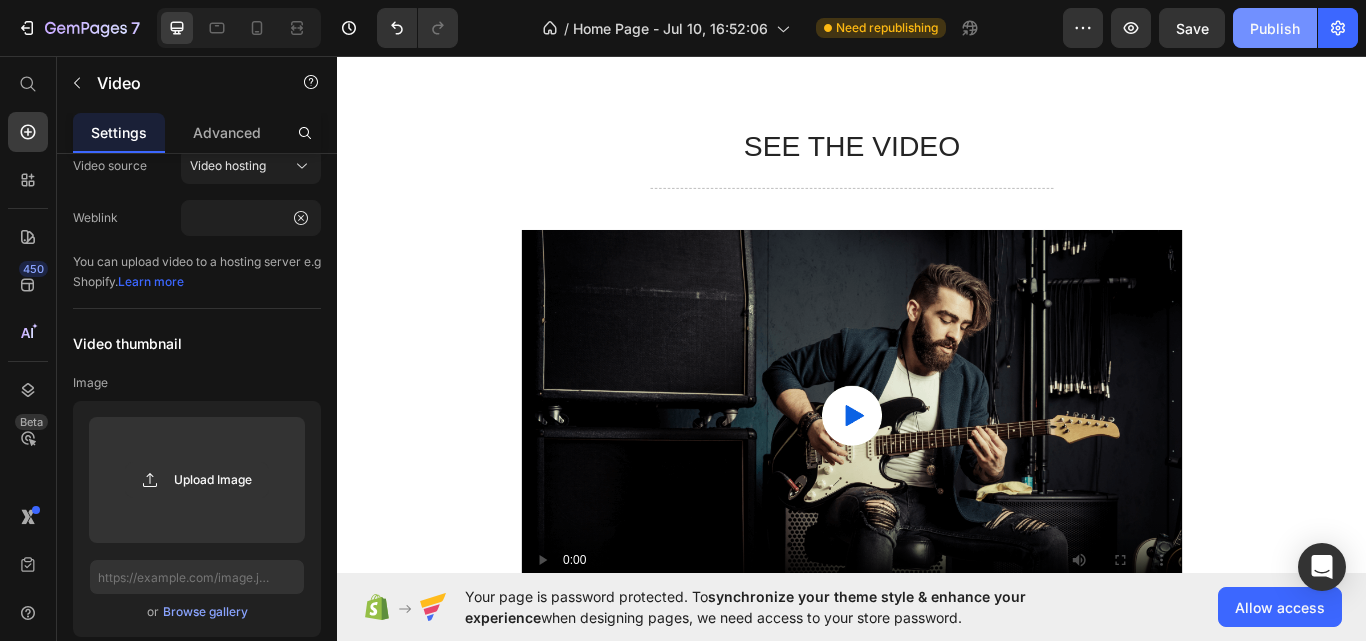 click on "Publish" at bounding box center (1275, 28) 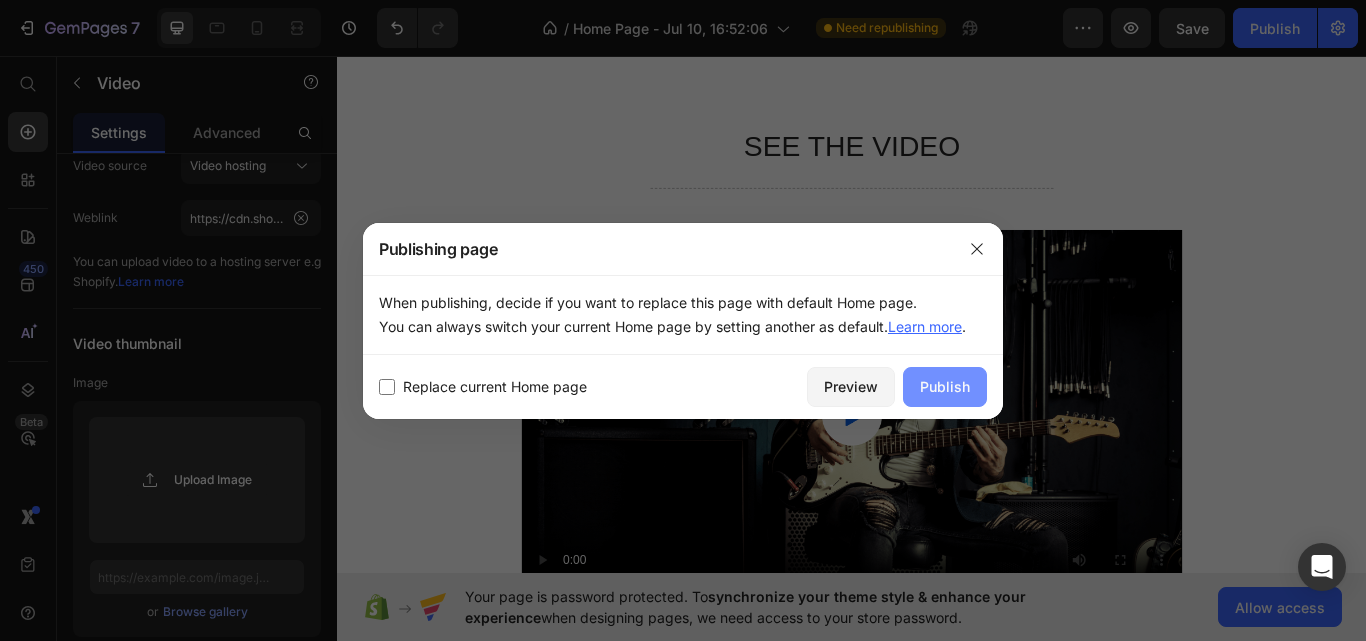 click on "Publish" at bounding box center (945, 386) 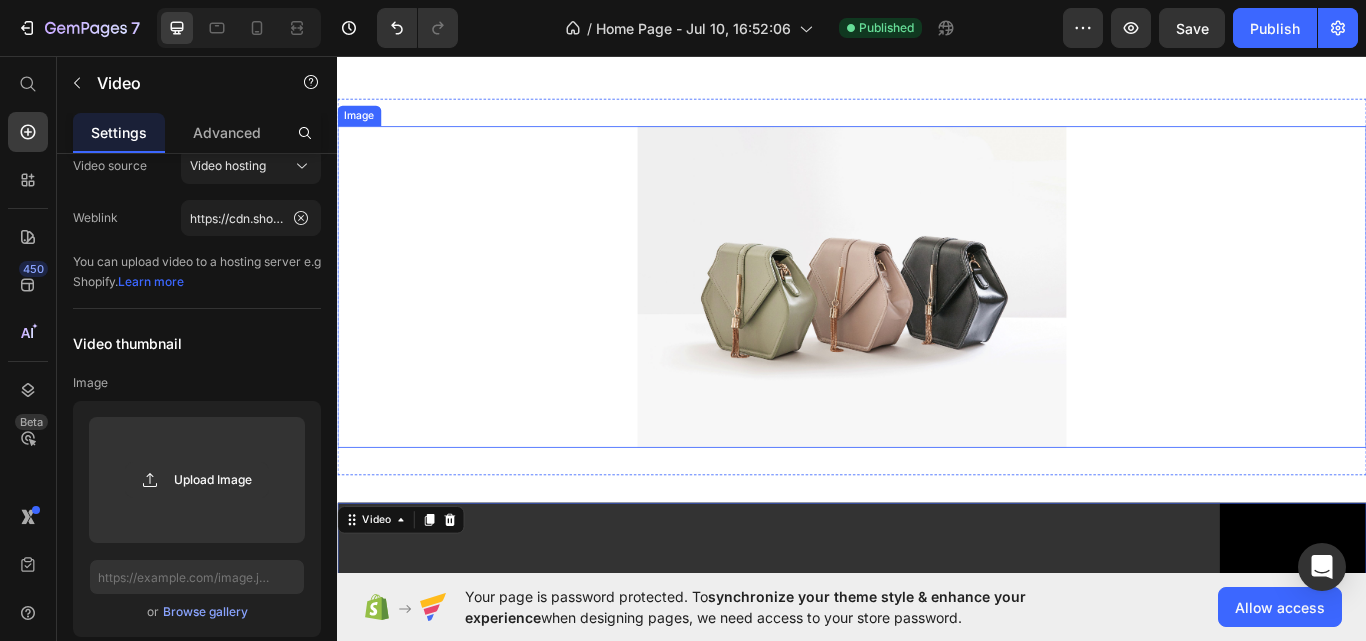 scroll, scrollTop: 0, scrollLeft: 0, axis: both 